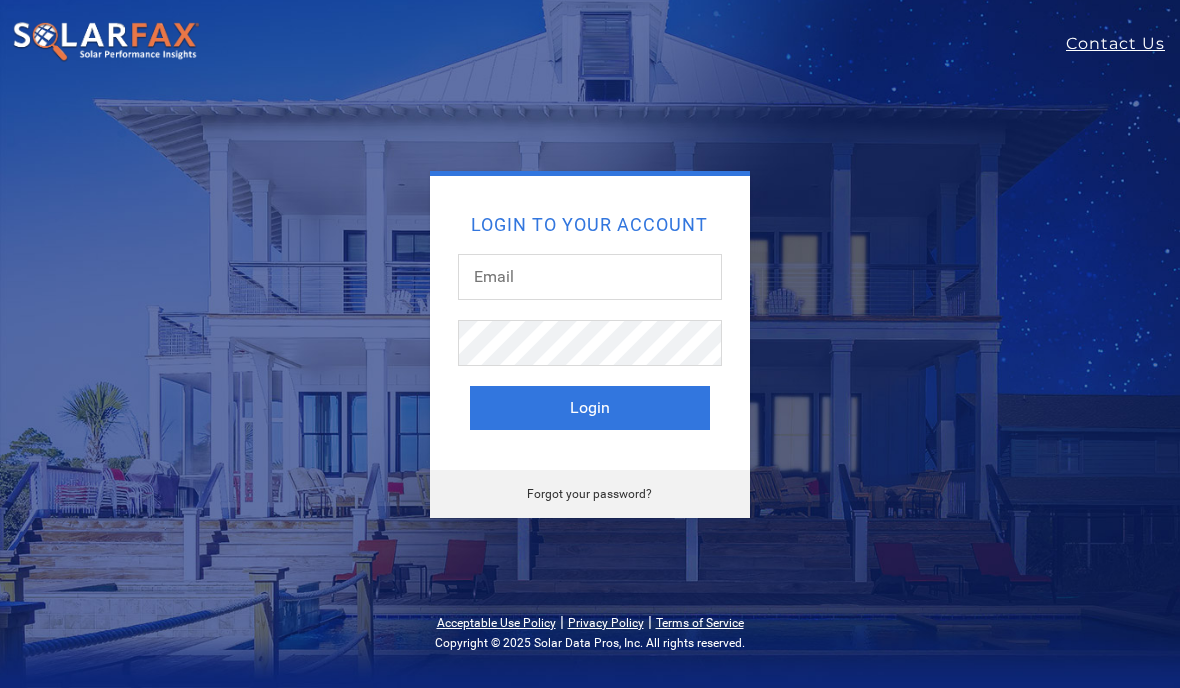 scroll, scrollTop: 0, scrollLeft: 0, axis: both 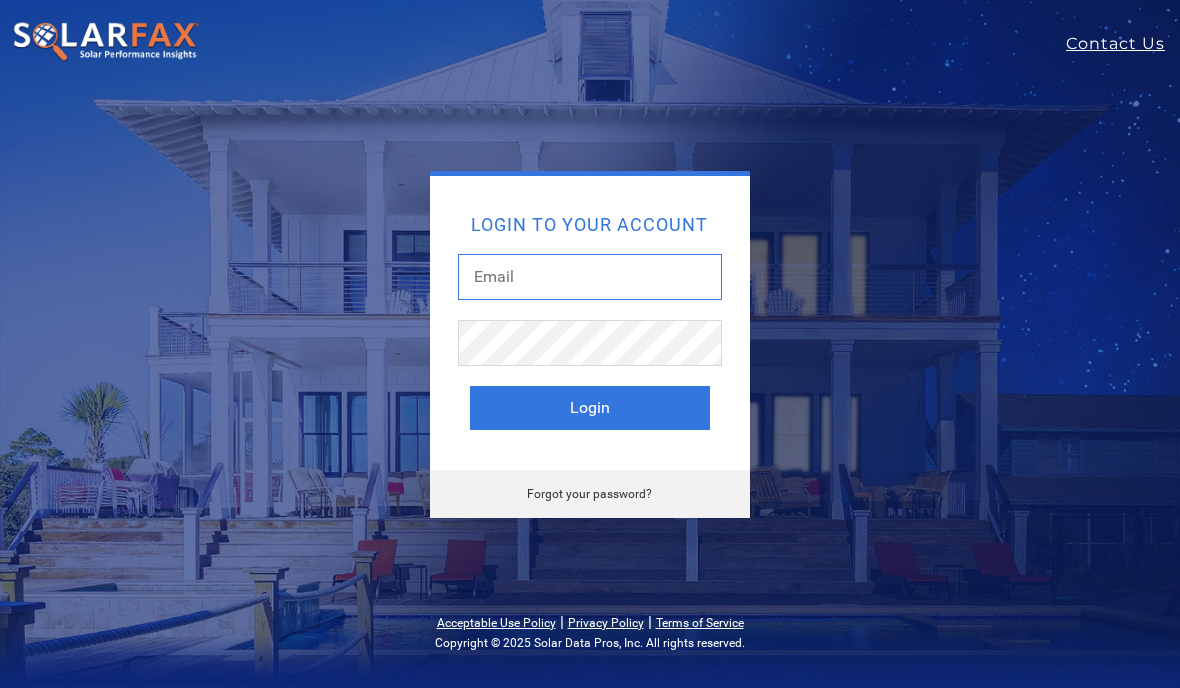 click at bounding box center [590, 277] 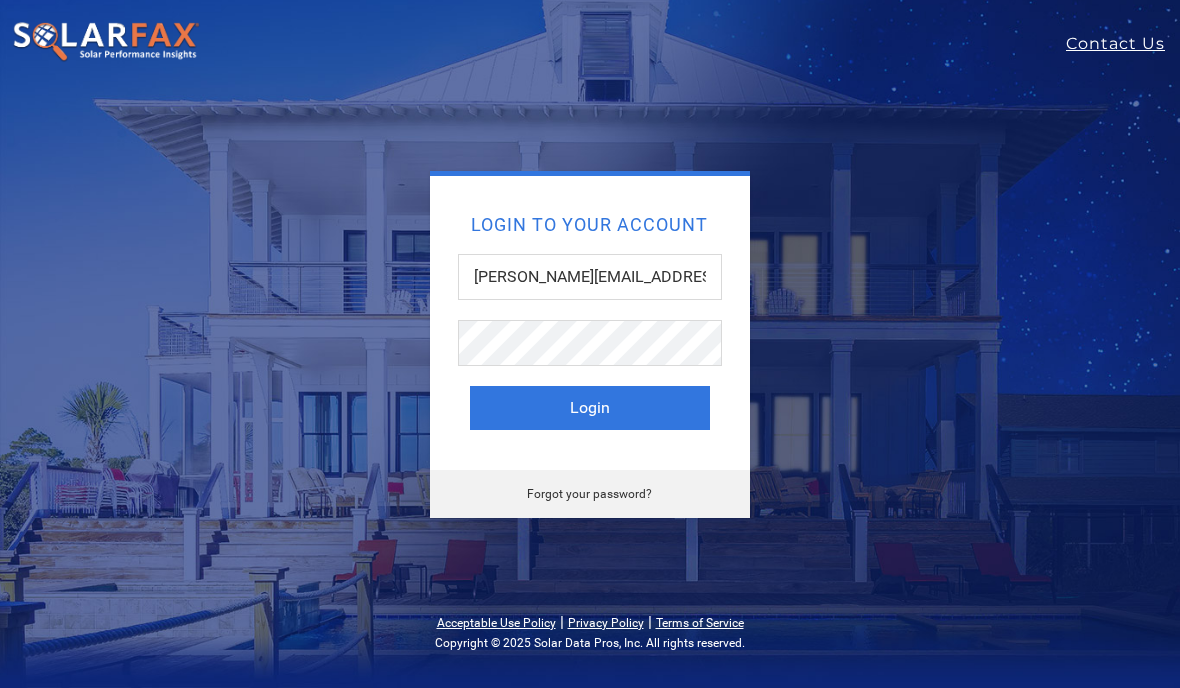 click on "Login" at bounding box center [590, 408] 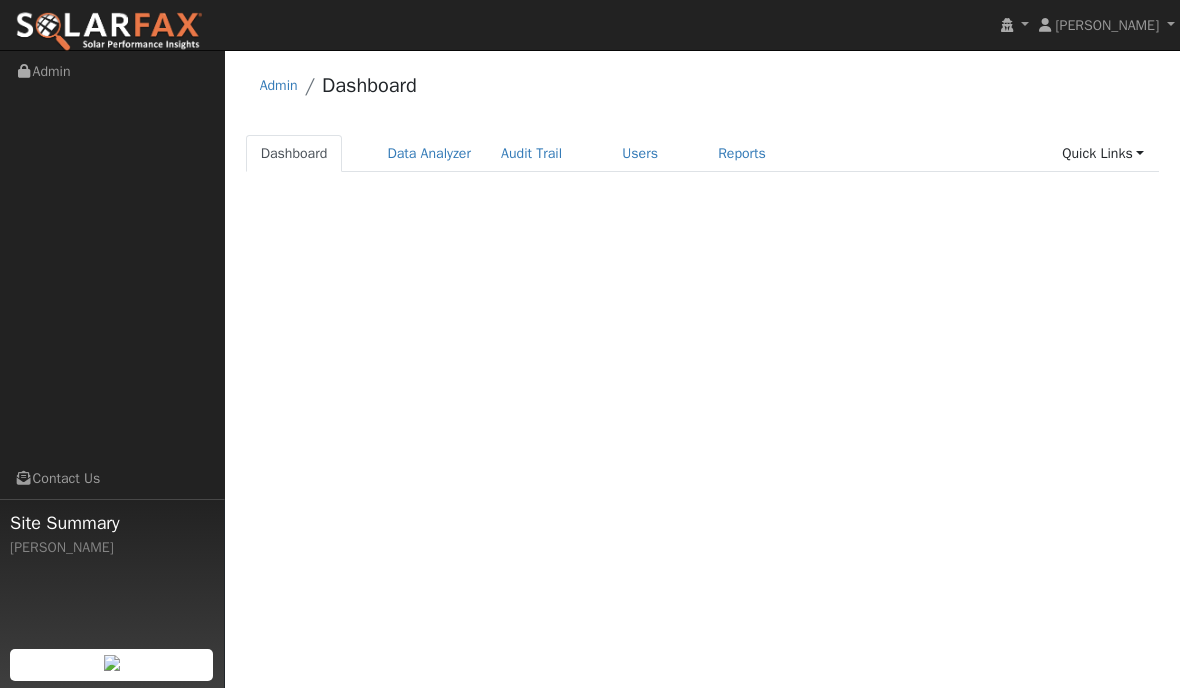 scroll, scrollTop: 0, scrollLeft: 0, axis: both 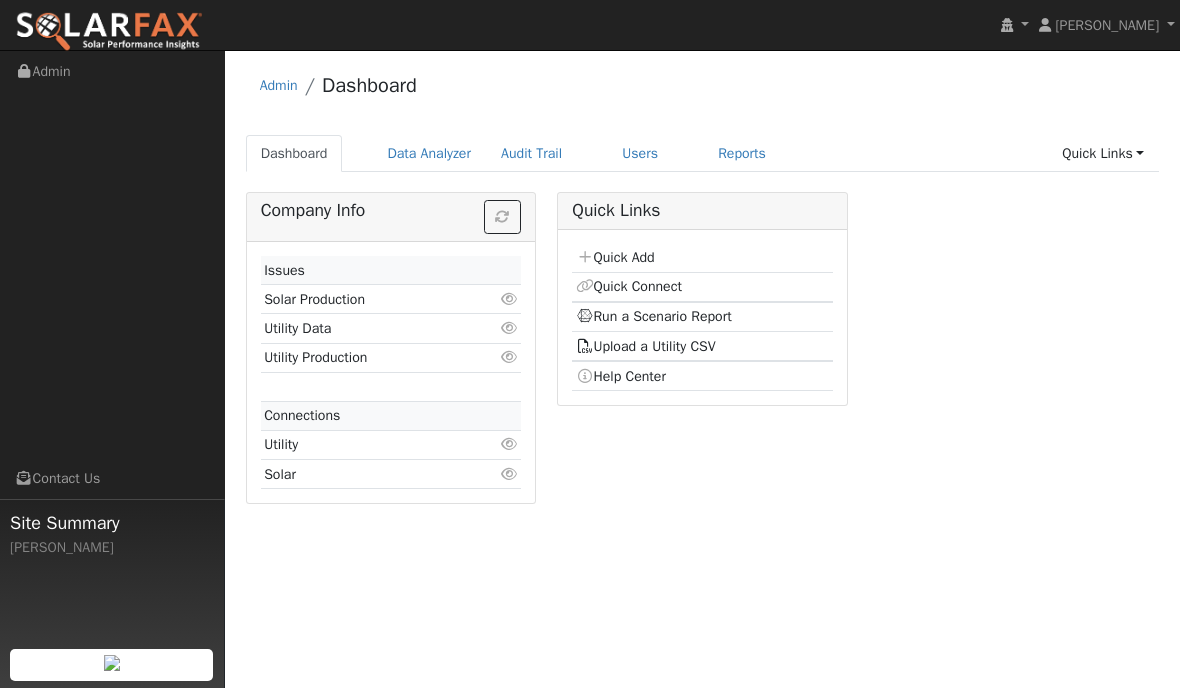 click on "Users" at bounding box center [640, 153] 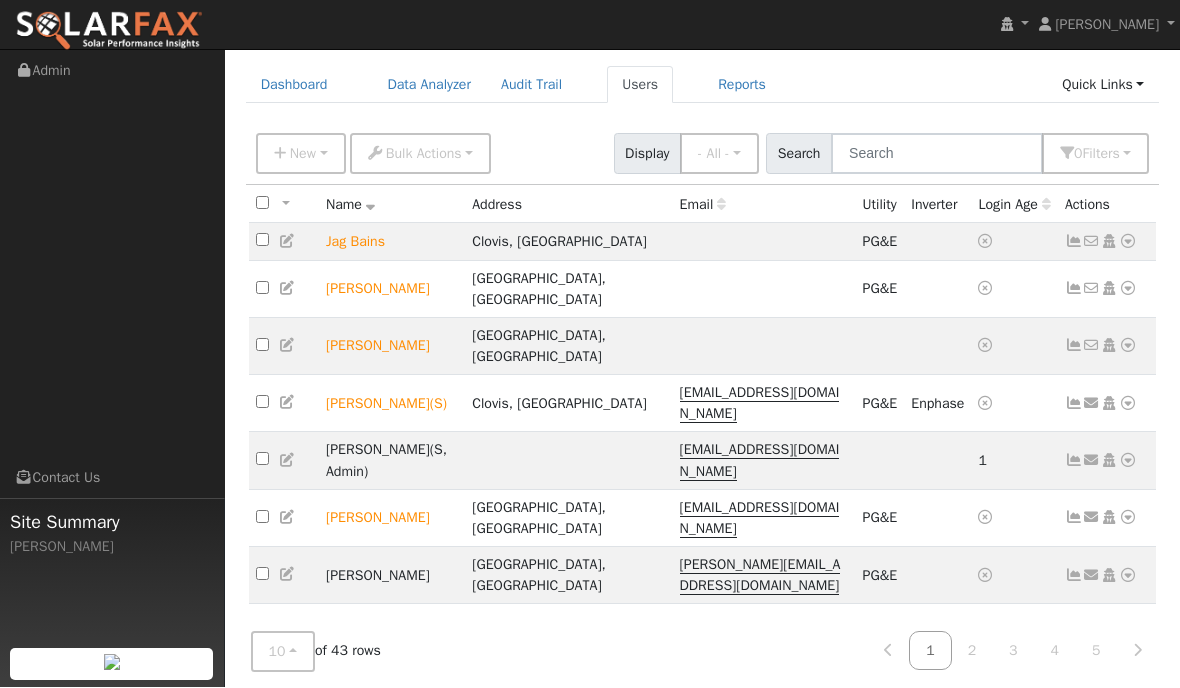 scroll, scrollTop: 111, scrollLeft: 0, axis: vertical 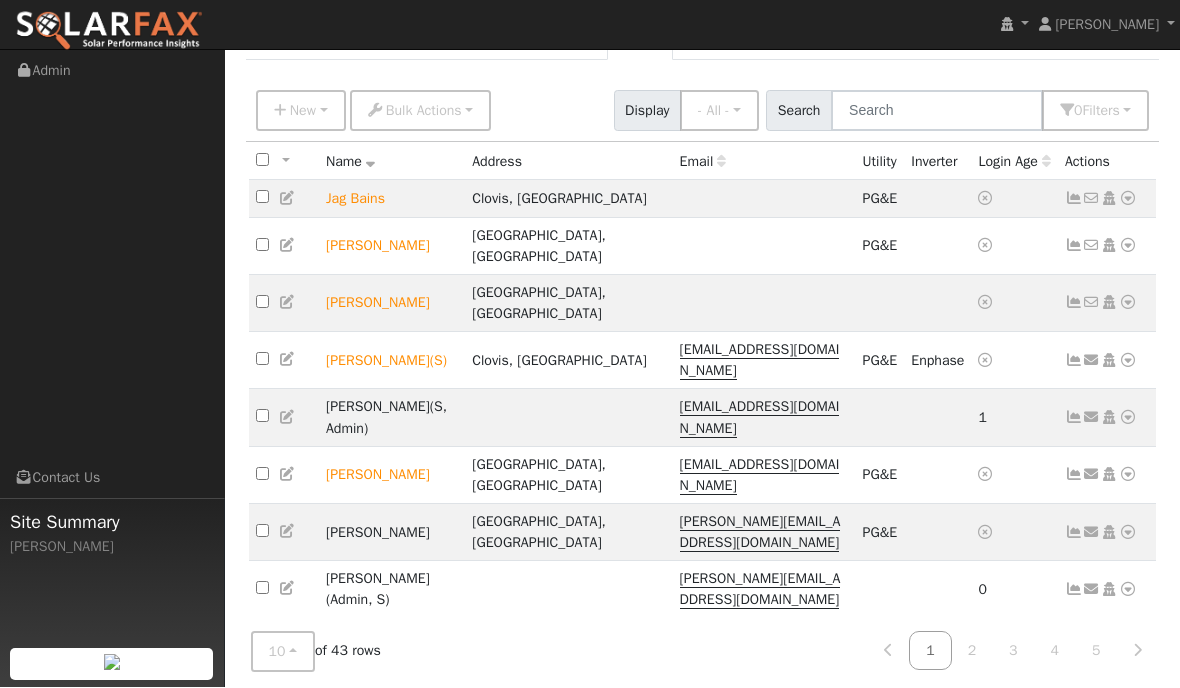 click on "10" at bounding box center (283, 652) 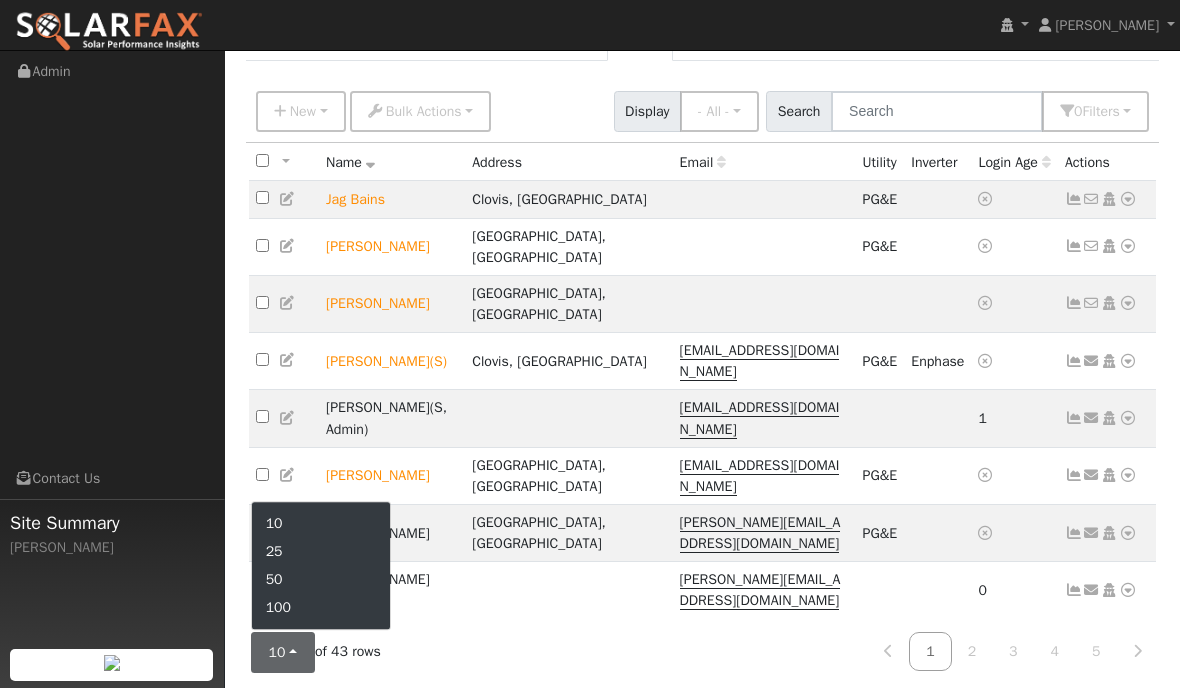 click on "50" at bounding box center (321, 580) 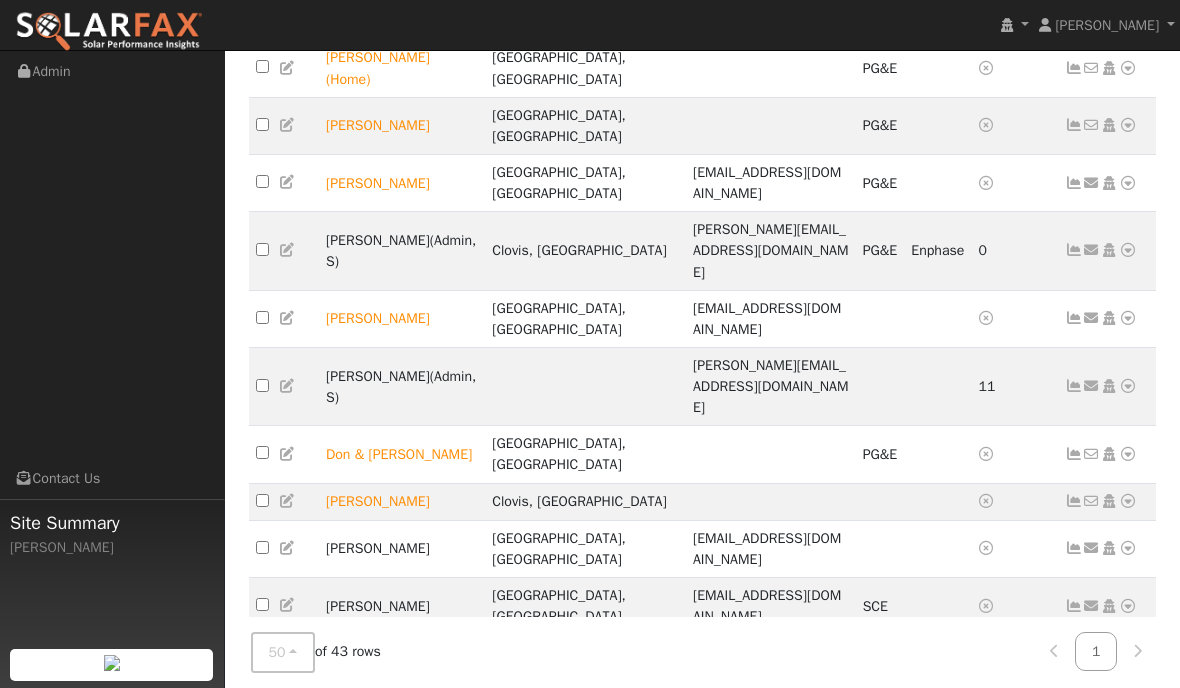 scroll, scrollTop: 1445, scrollLeft: 0, axis: vertical 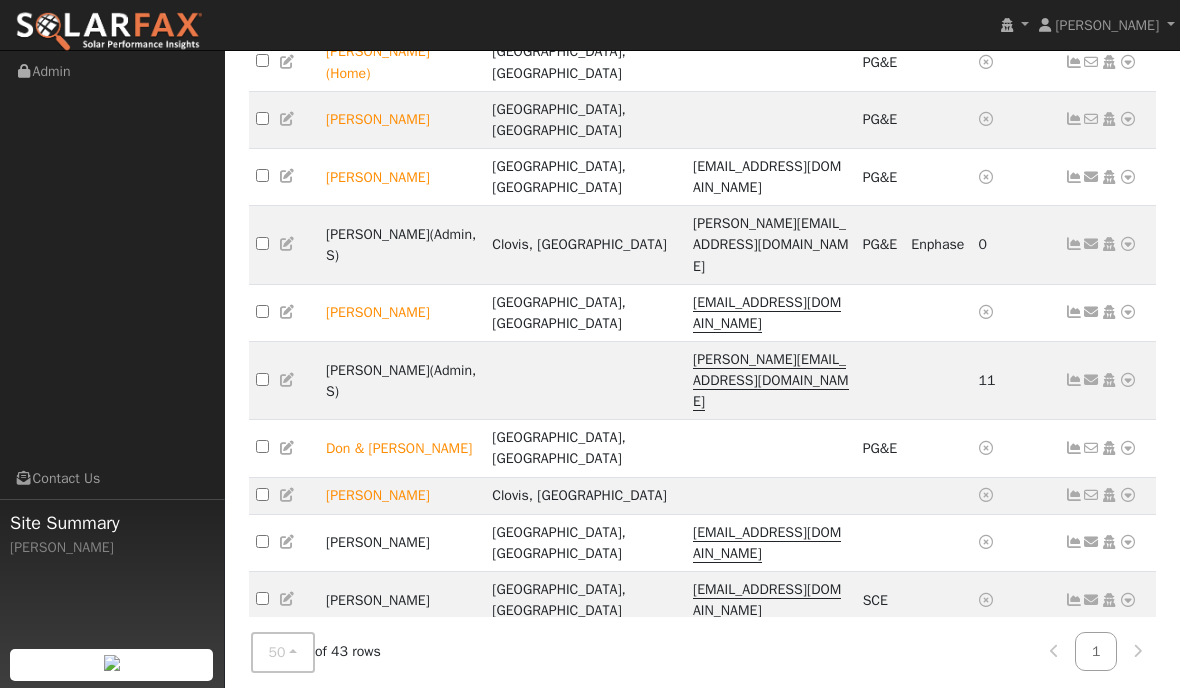 click at bounding box center (1128, 1001) 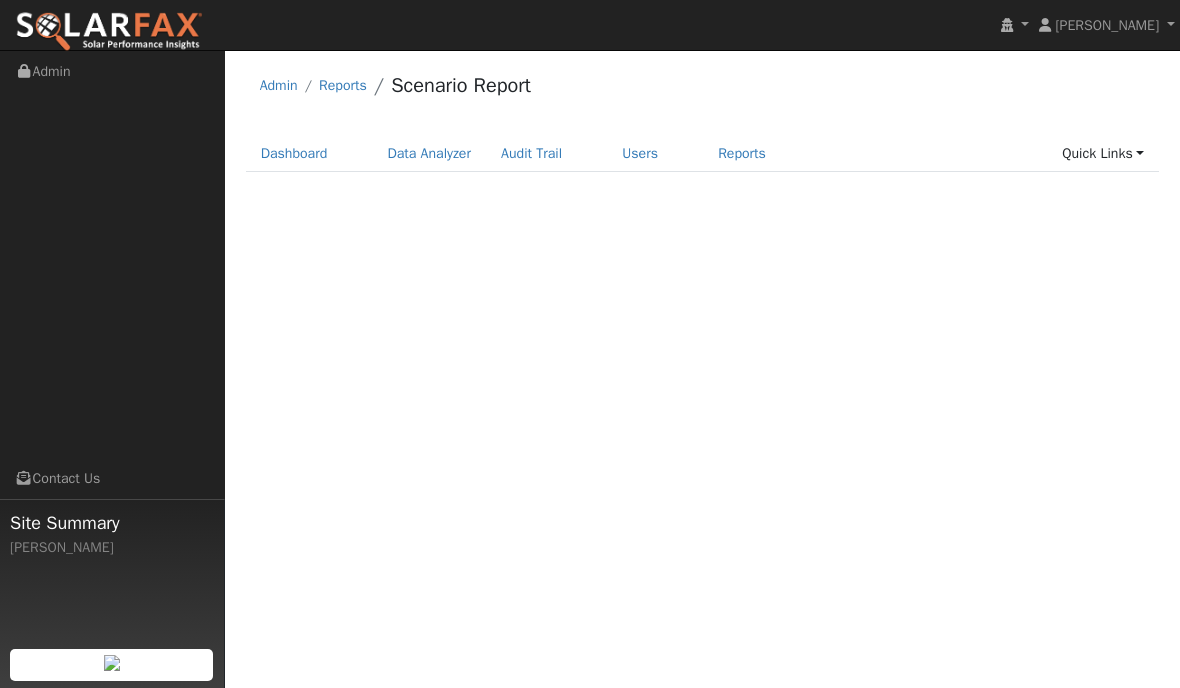 scroll, scrollTop: 0, scrollLeft: 0, axis: both 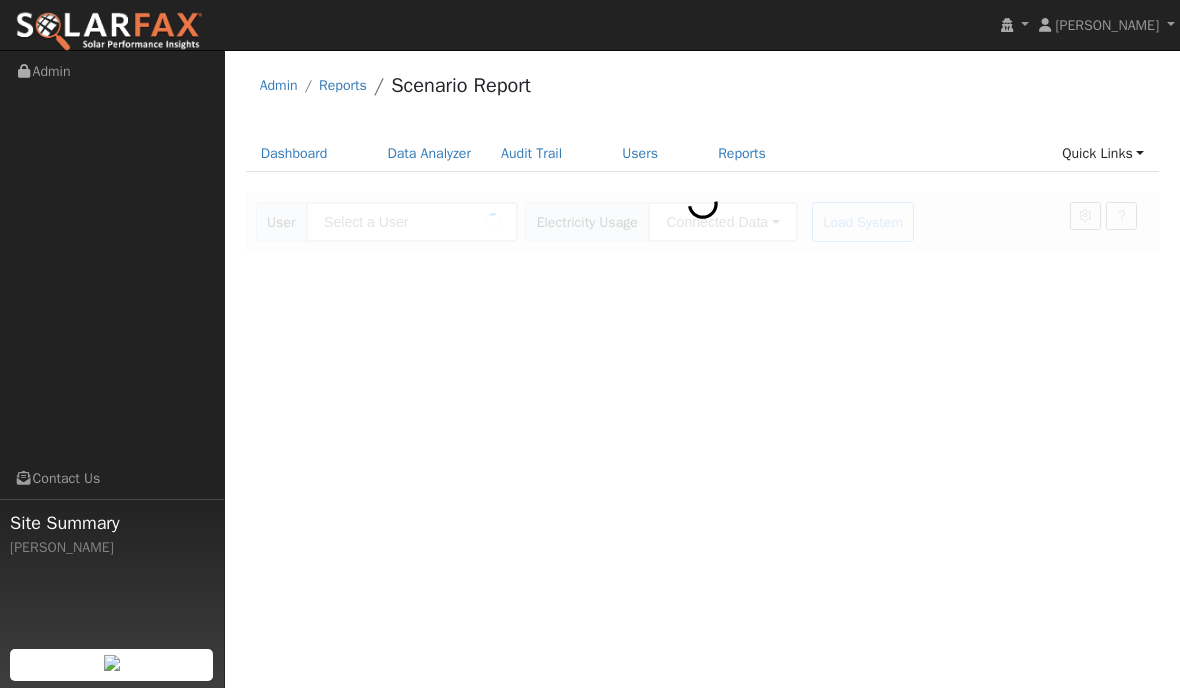 type on "[PERSON_NAME]" 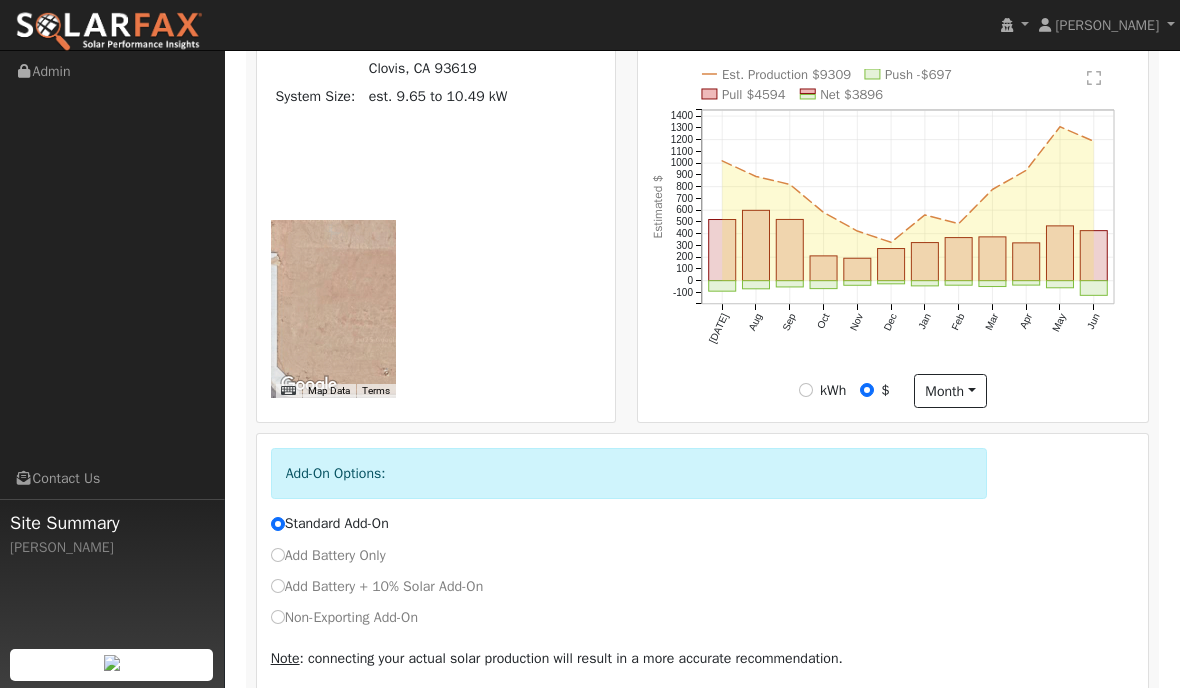 scroll, scrollTop: 645, scrollLeft: 0, axis: vertical 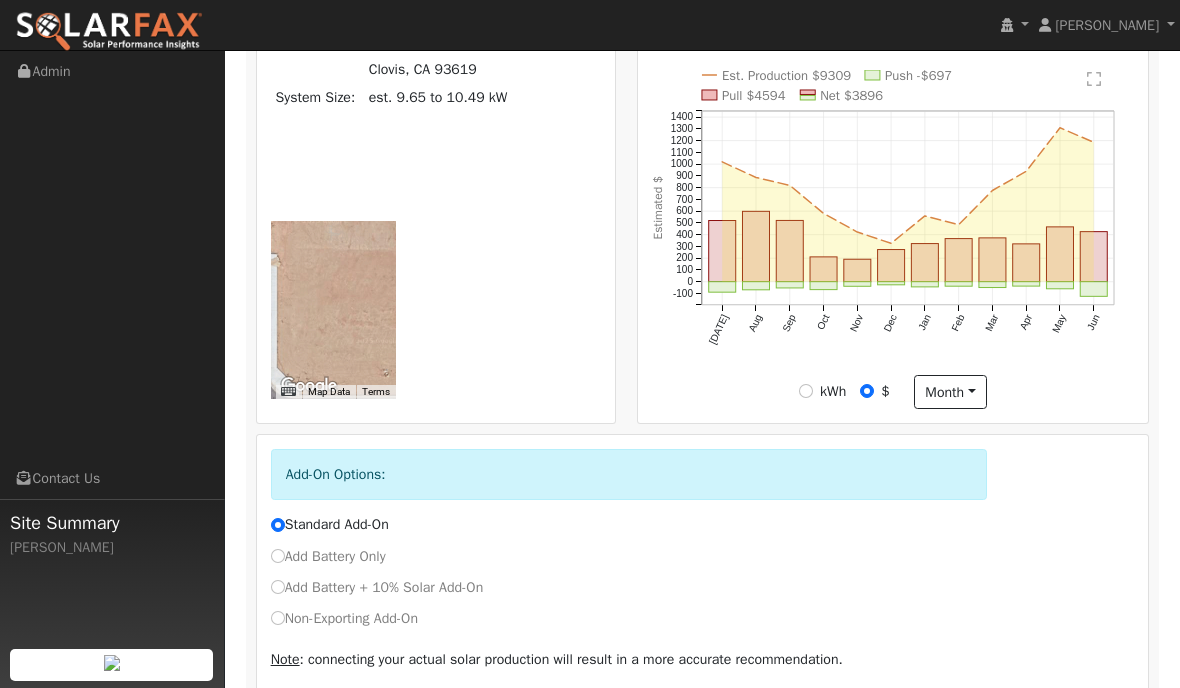 click on "Add Battery Only" at bounding box center [278, 556] 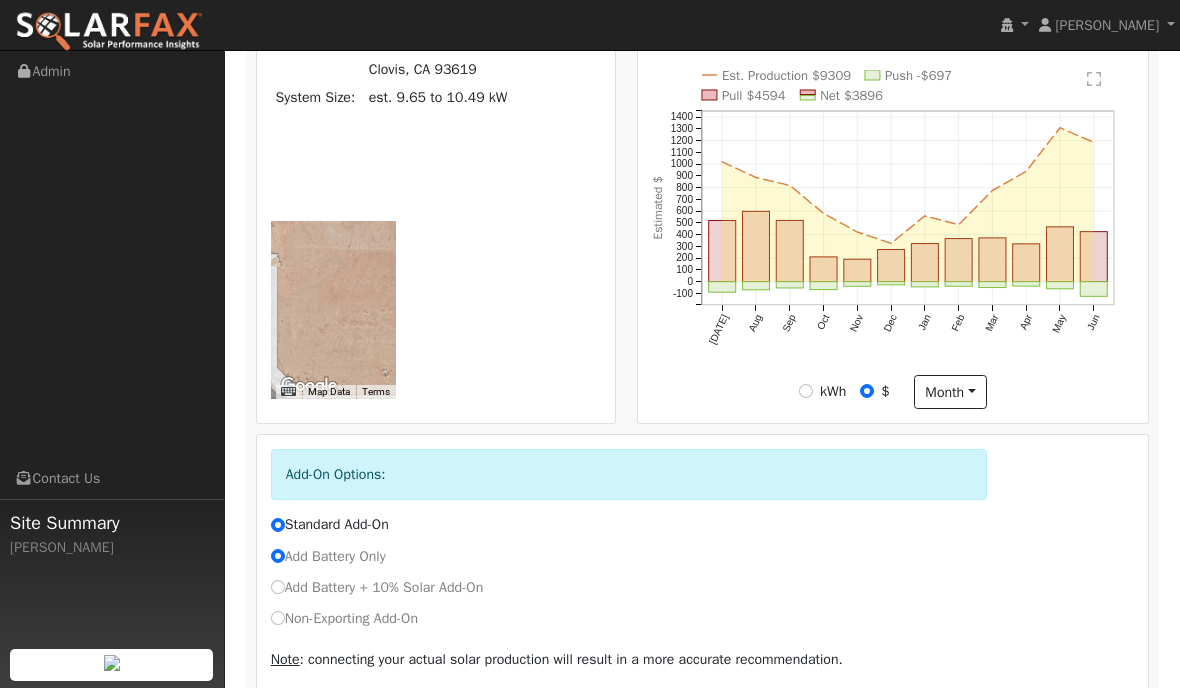radio on "true" 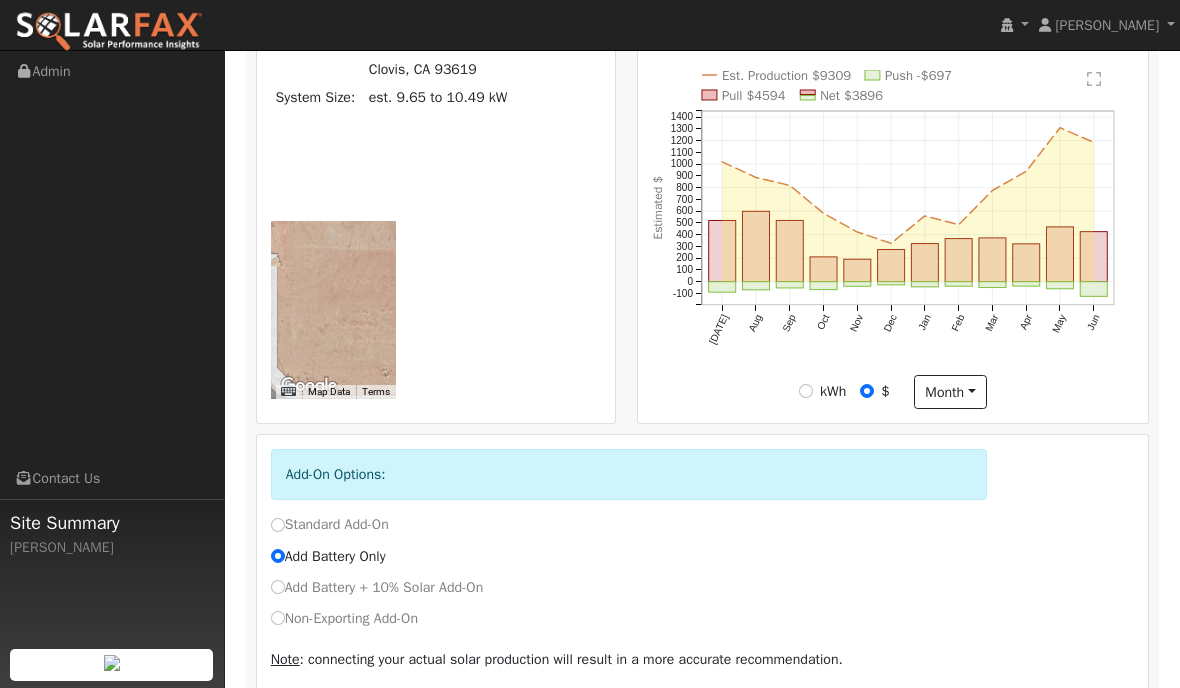 scroll, scrollTop: 340, scrollLeft: 0, axis: vertical 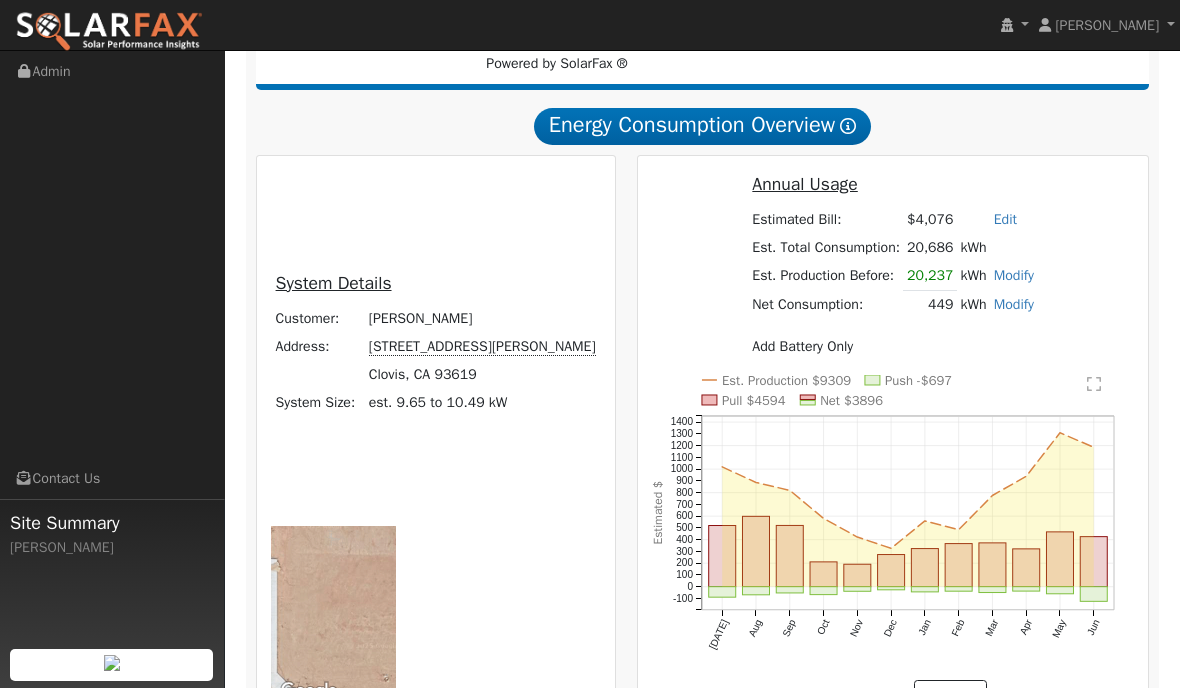 click on "System Details Customer: [PERSON_NAME] Address: [STREET_ADDRESS][PERSON_NAME] System Size: est. 9.65 to 10.49 kW To navigate the map with touch gestures double-tap and hold your finger on the map, then drag the map. ← Move left → Move right ↑ Move up ↓ Move down + Zoom in - Zoom out Home Jump left by 75% End Jump right by 75% Page Up Jump up by 75% Page Down Jump down by 75% Map Data Imagery ©2025 Airbus, Maxar Technologies Imagery ©2025 Airbus, Maxar Technologies 10 m  Click to toggle between metric and imperial units Terms Report a map error" at bounding box center (435, 442) 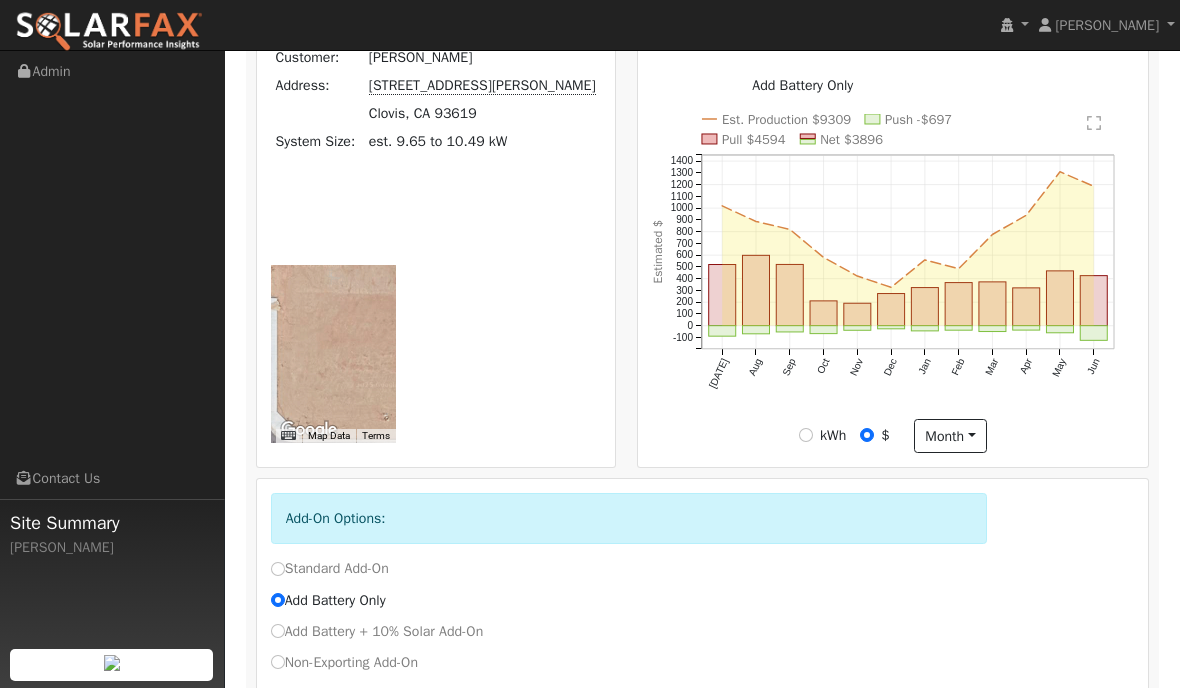 scroll, scrollTop: 645, scrollLeft: 0, axis: vertical 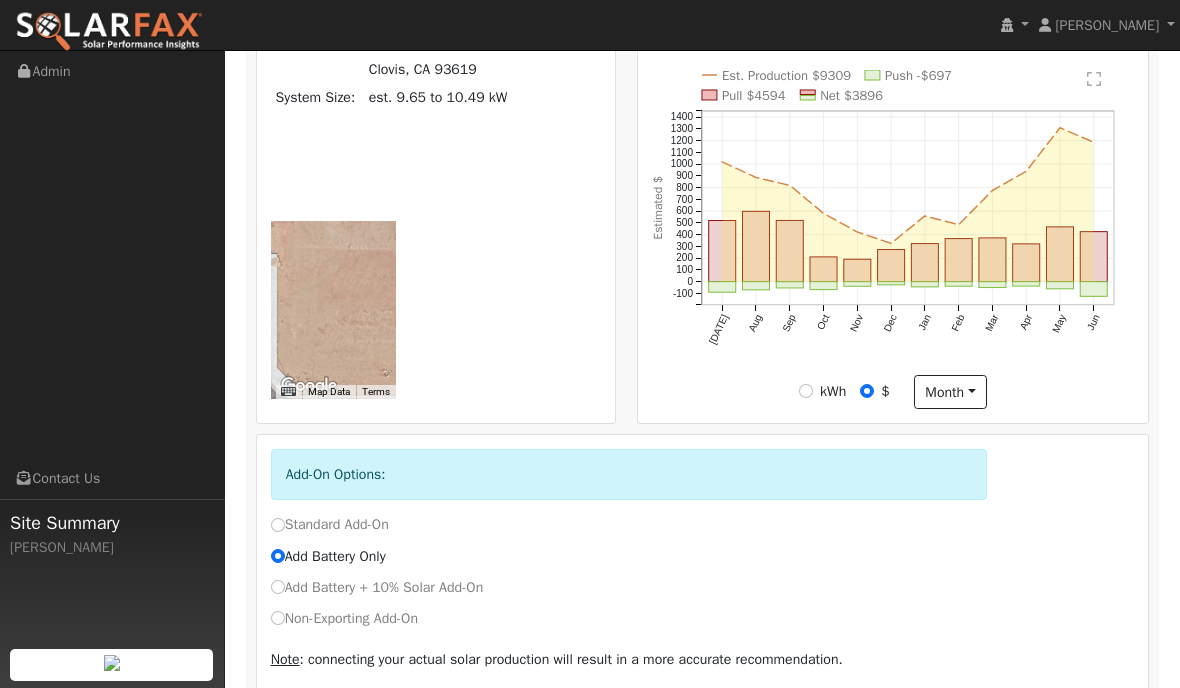 click on "Continue" at bounding box center (310, 707) 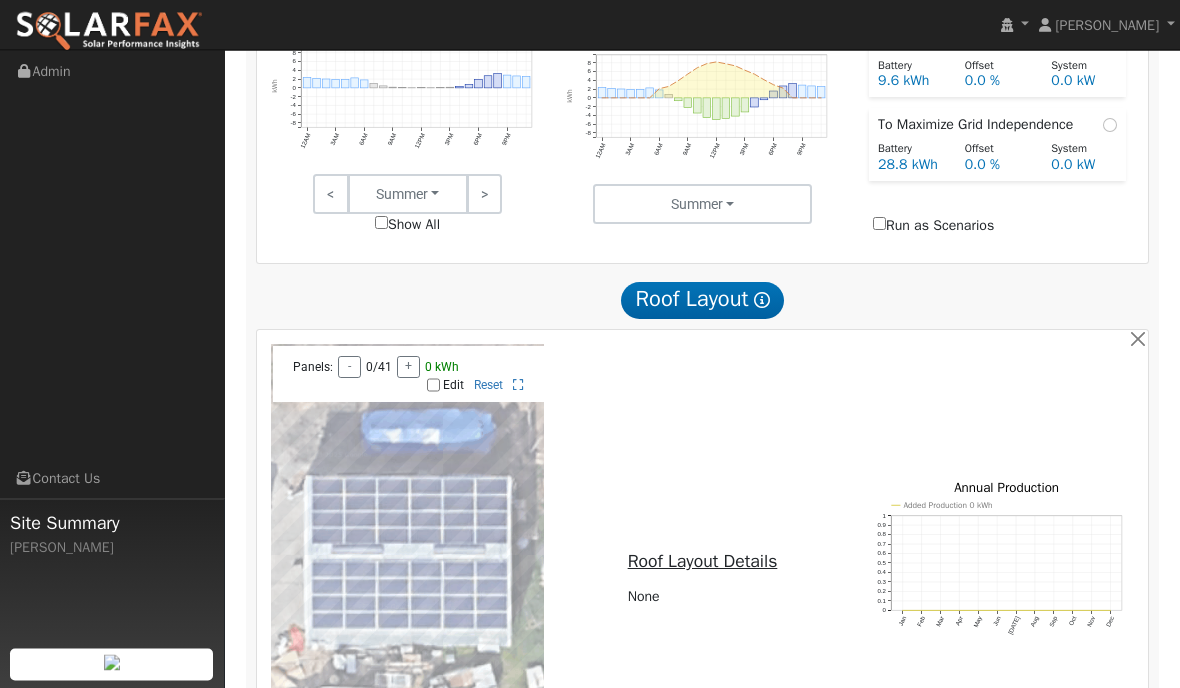 scroll, scrollTop: 1385, scrollLeft: 0, axis: vertical 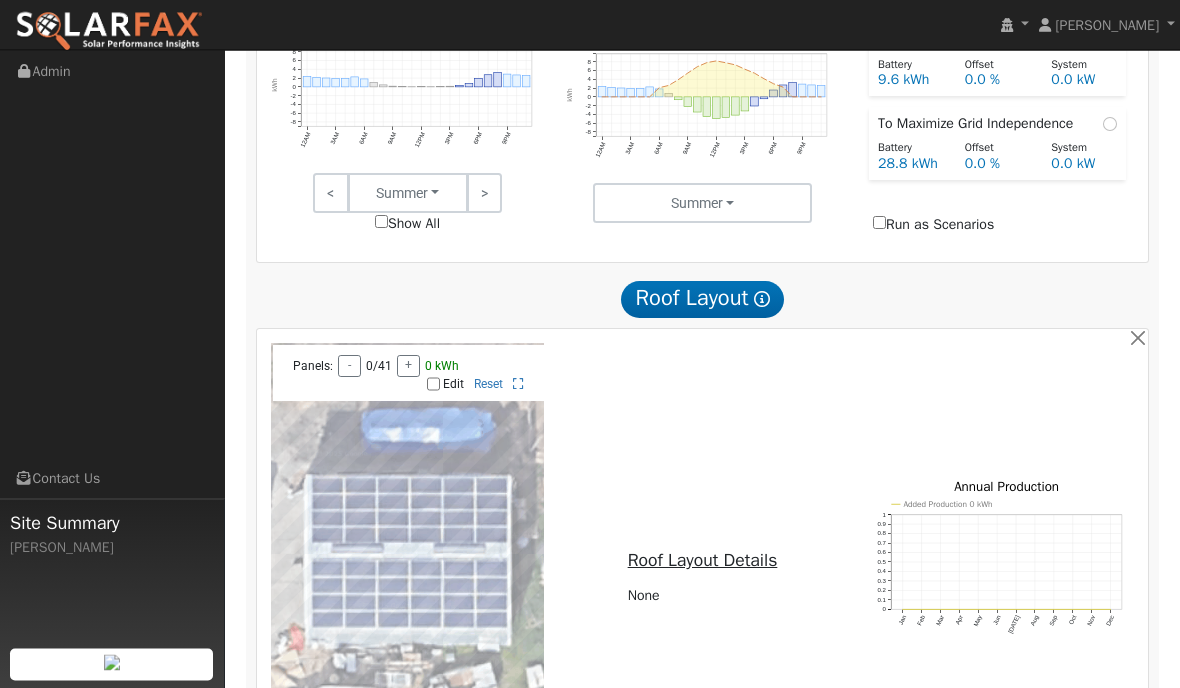 click on "Edit" at bounding box center (433, 385) 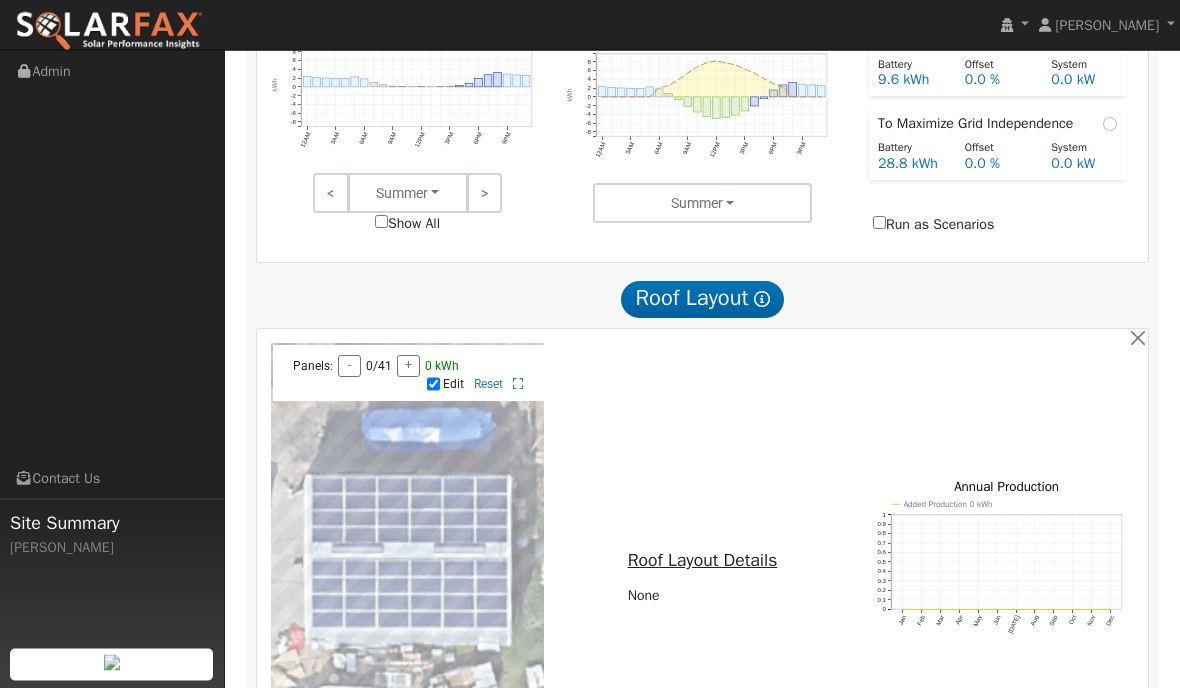 scroll, scrollTop: 1386, scrollLeft: 0, axis: vertical 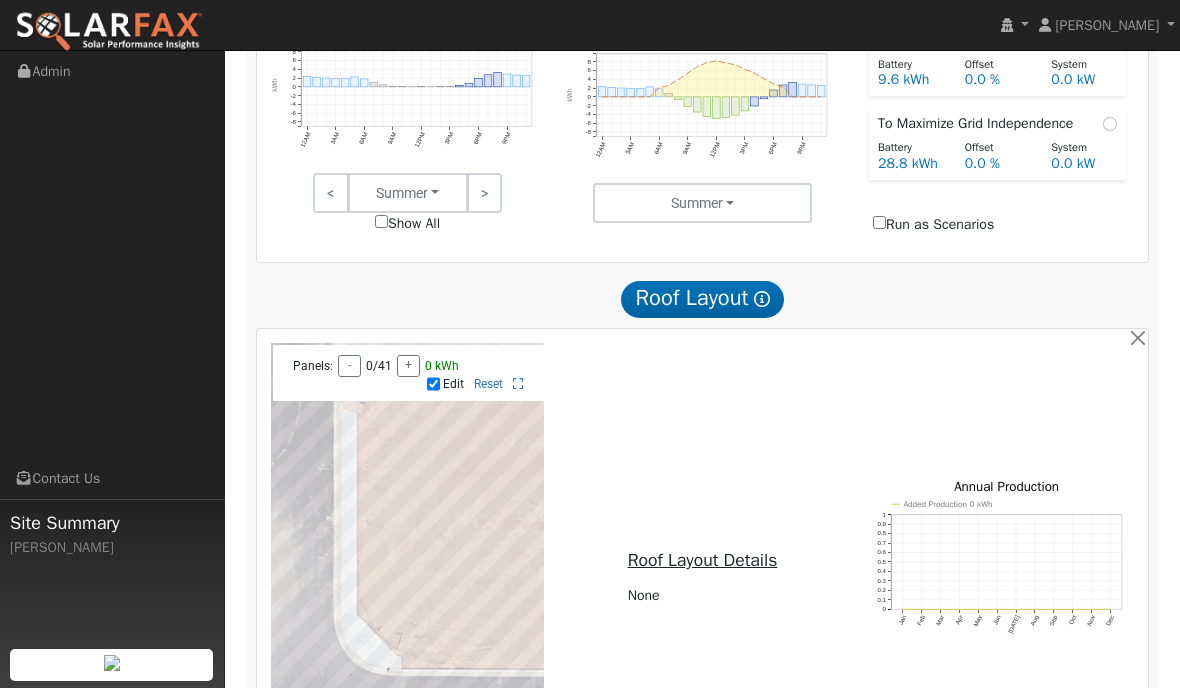 click on "Edit" at bounding box center (433, 384) 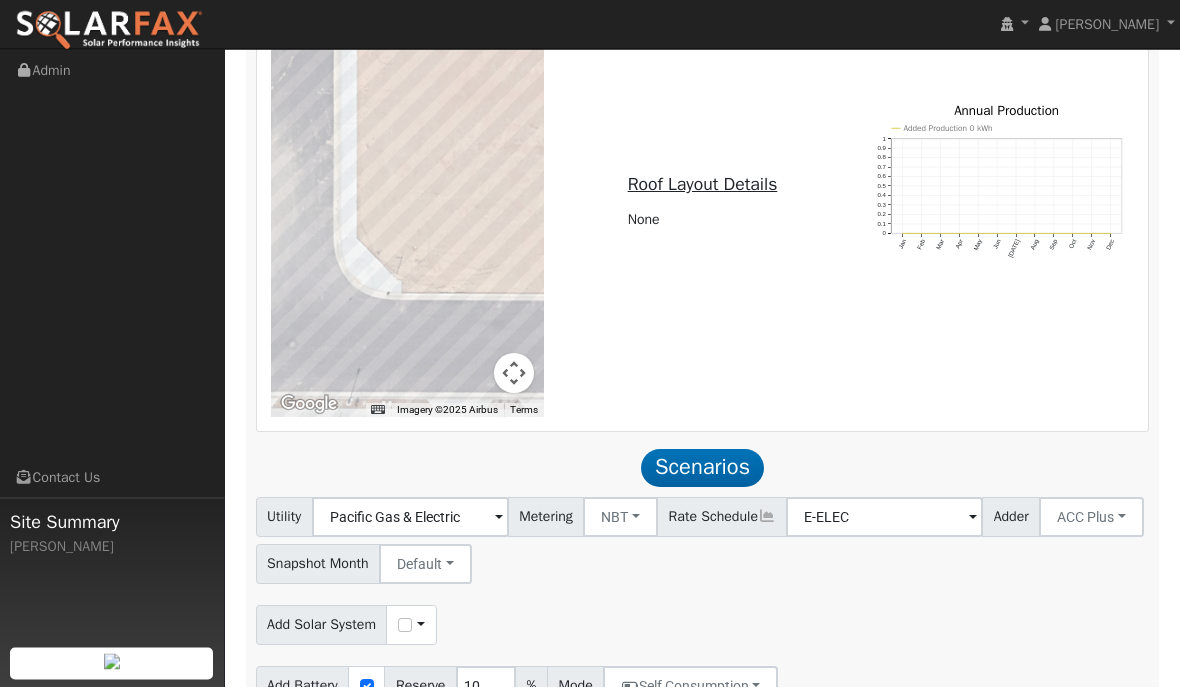 scroll, scrollTop: 1760, scrollLeft: 0, axis: vertical 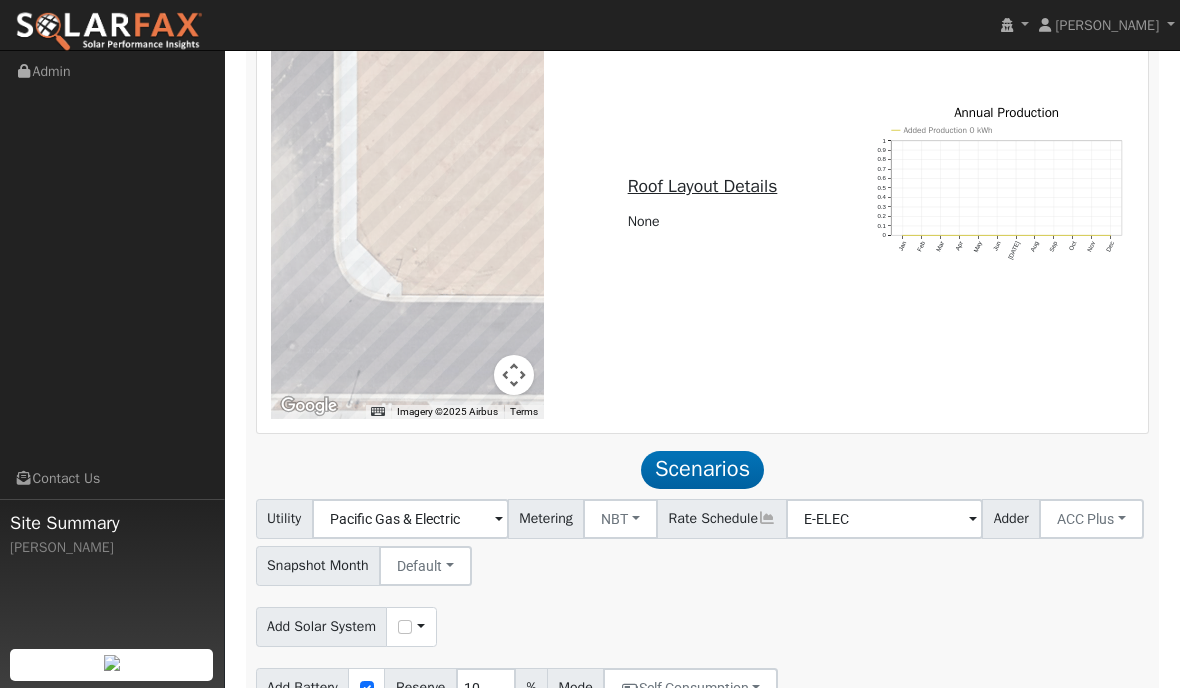 click on "9.6" at bounding box center (437, 735) 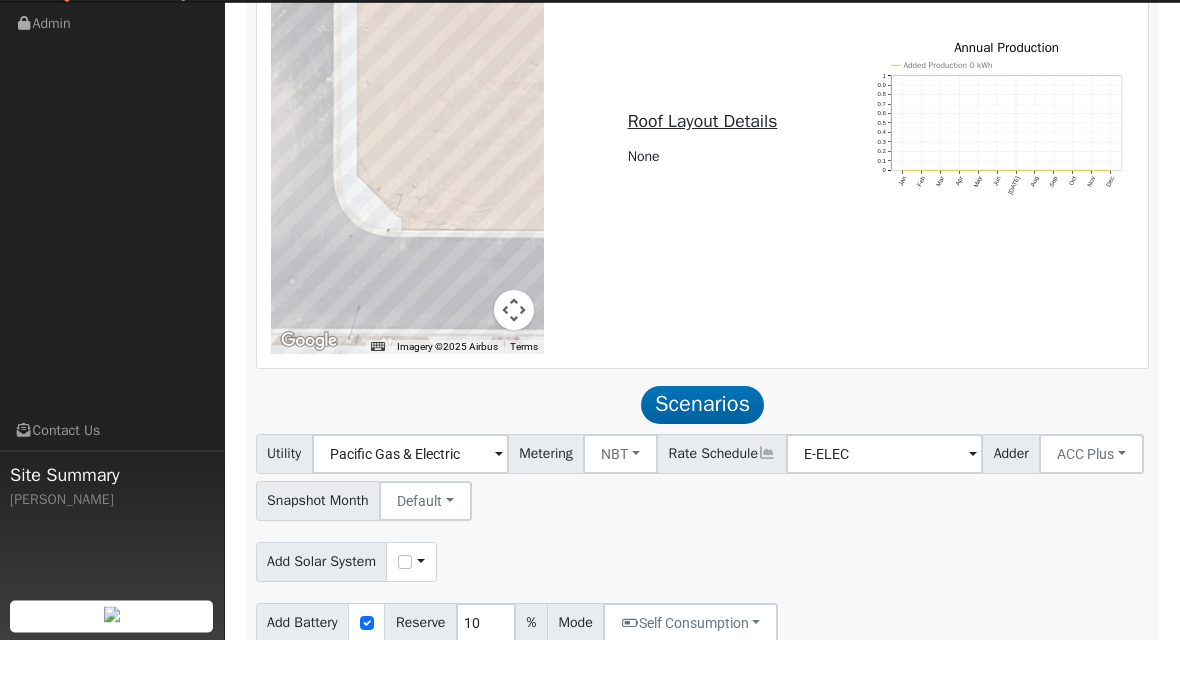 scroll, scrollTop: 1819, scrollLeft: 0, axis: vertical 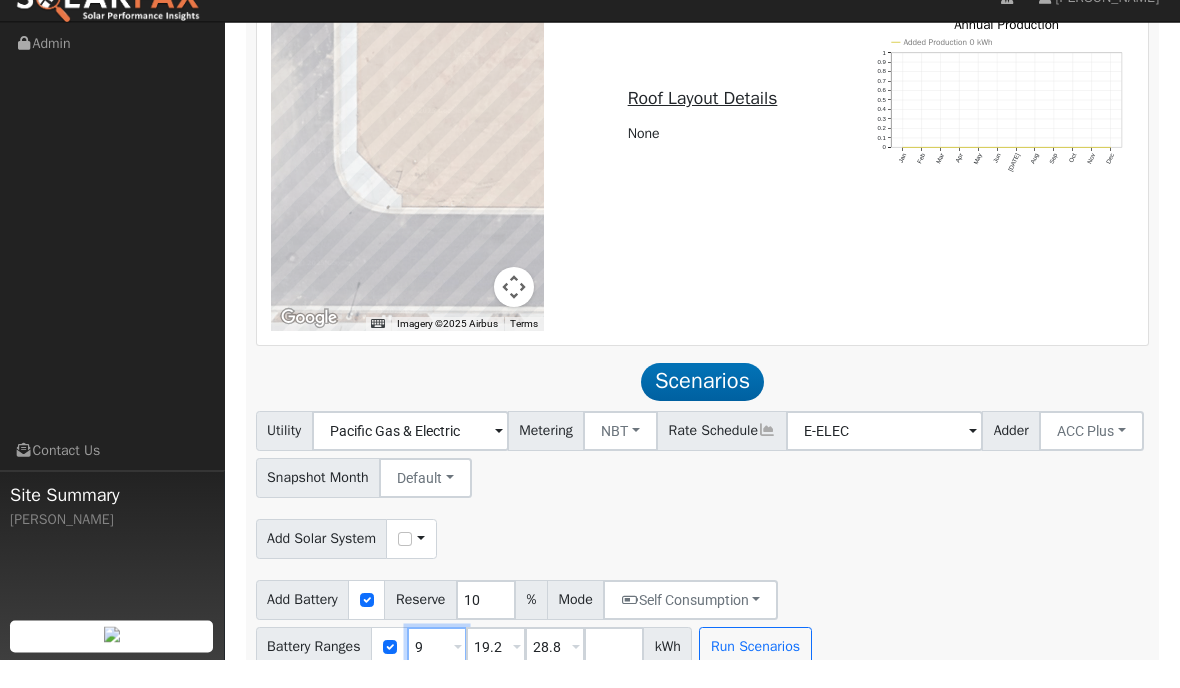 type on "19.2" 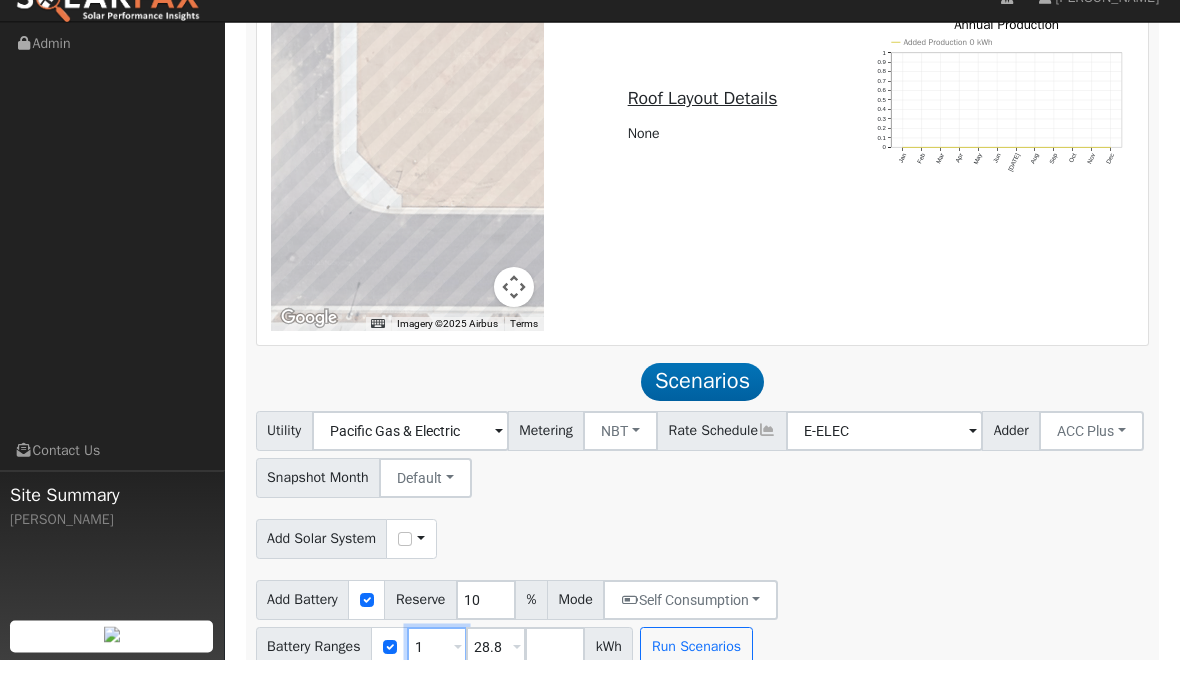 type on "28.8" 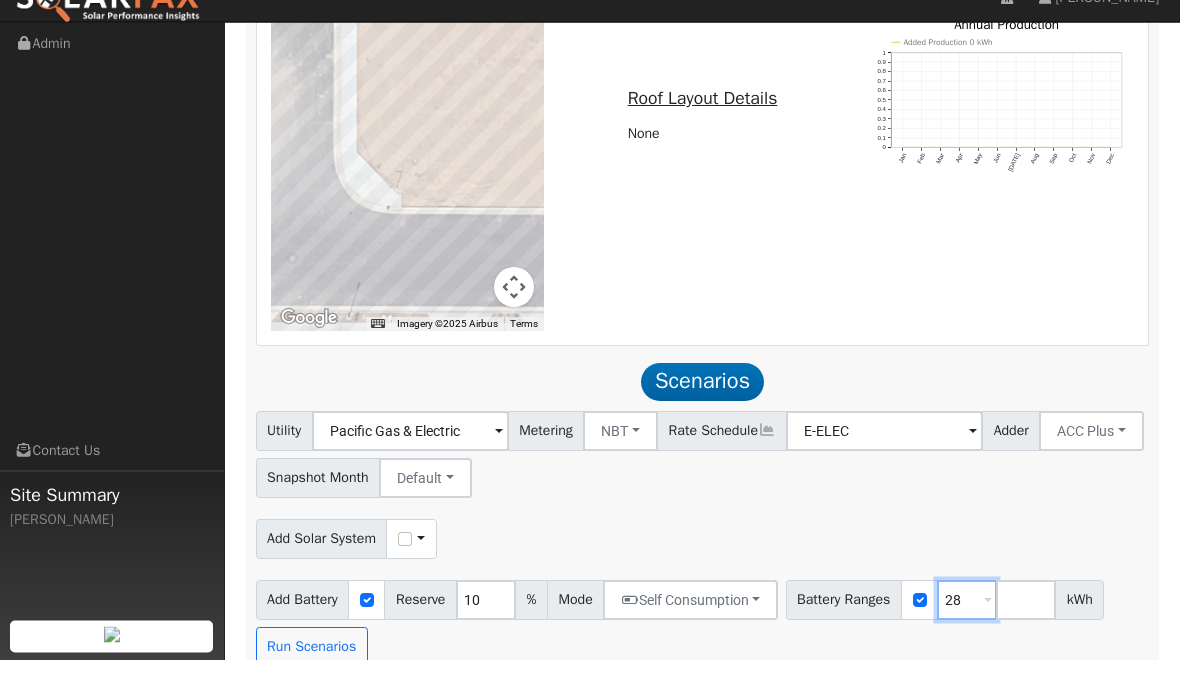 type on "2" 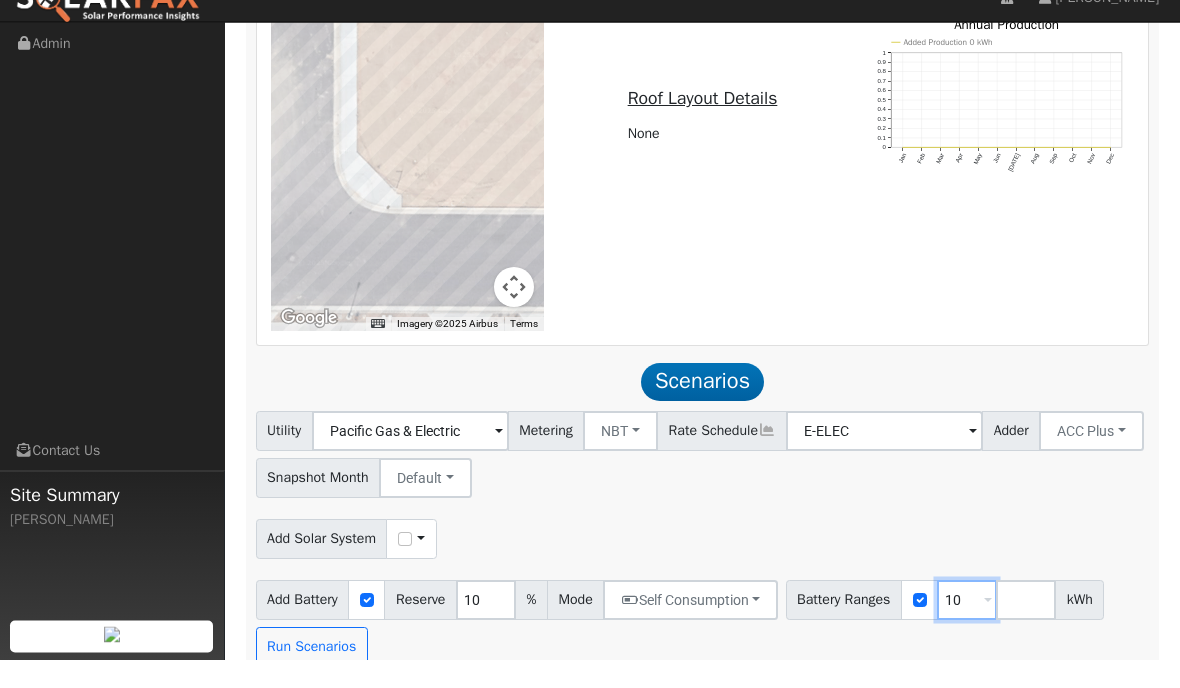 type on "10" 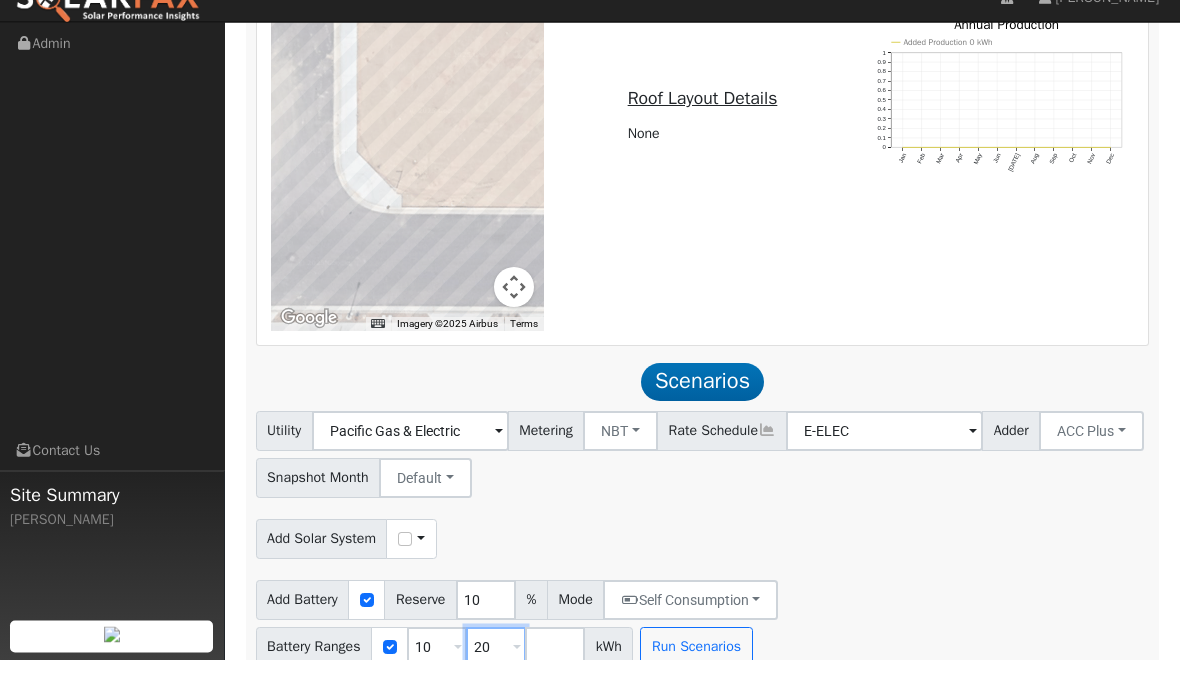 type on "20" 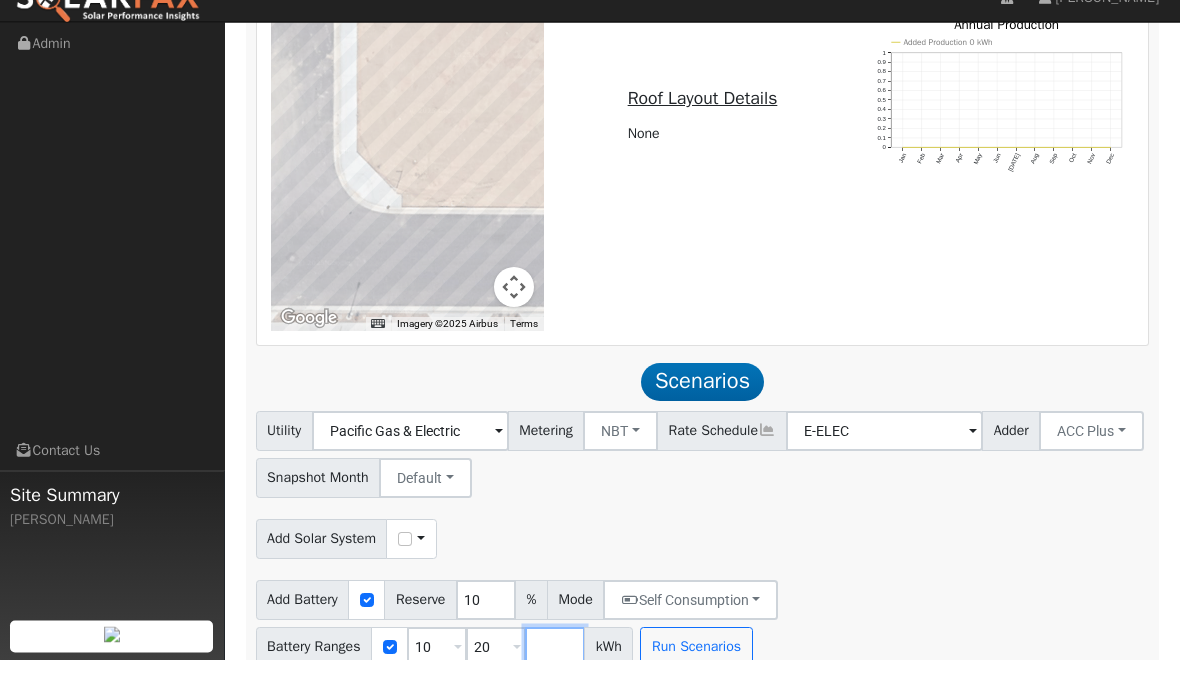 scroll, scrollTop: 1844, scrollLeft: 0, axis: vertical 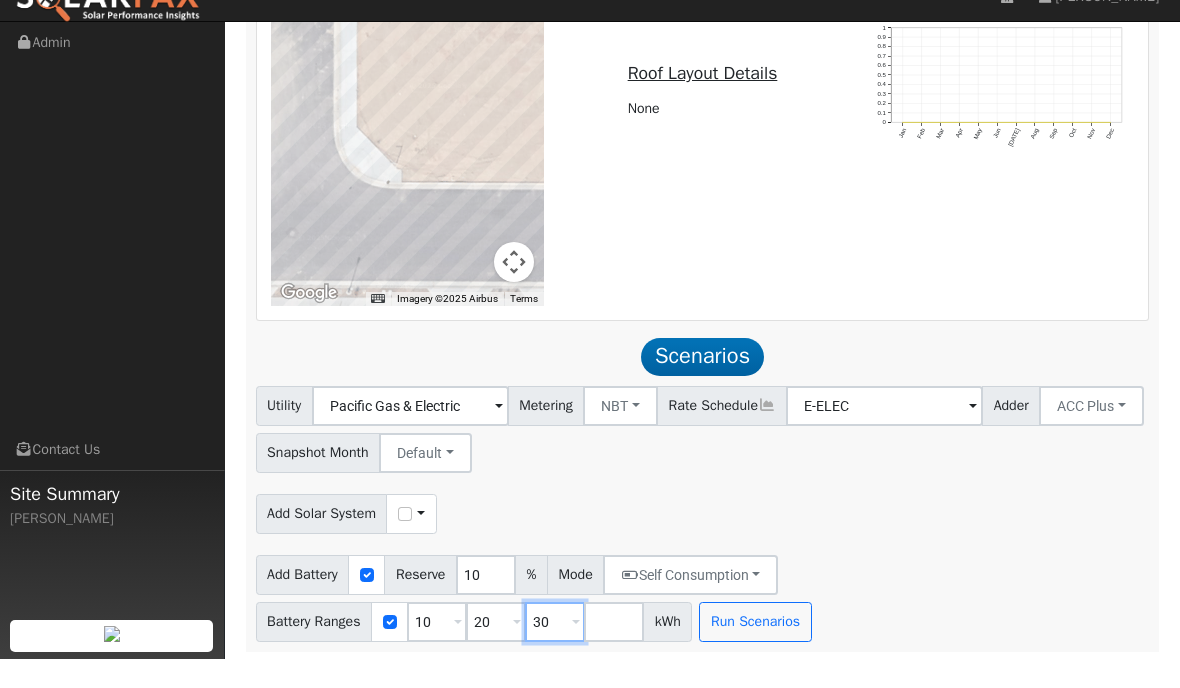 type on "30" 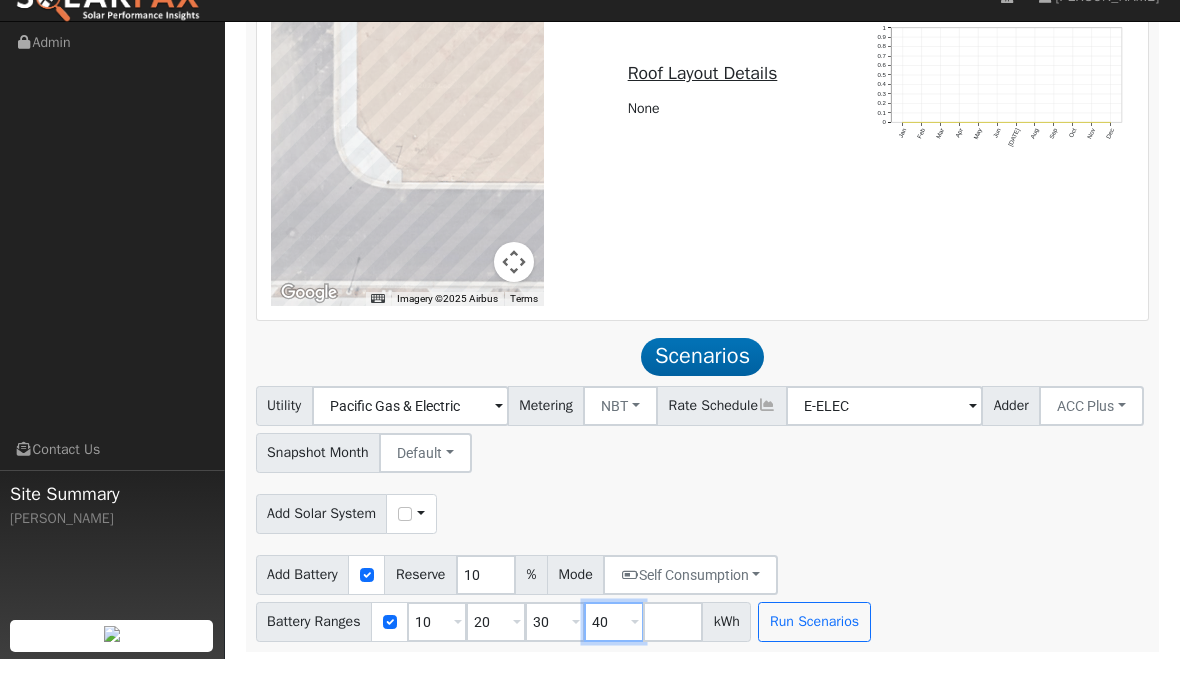 type on "40" 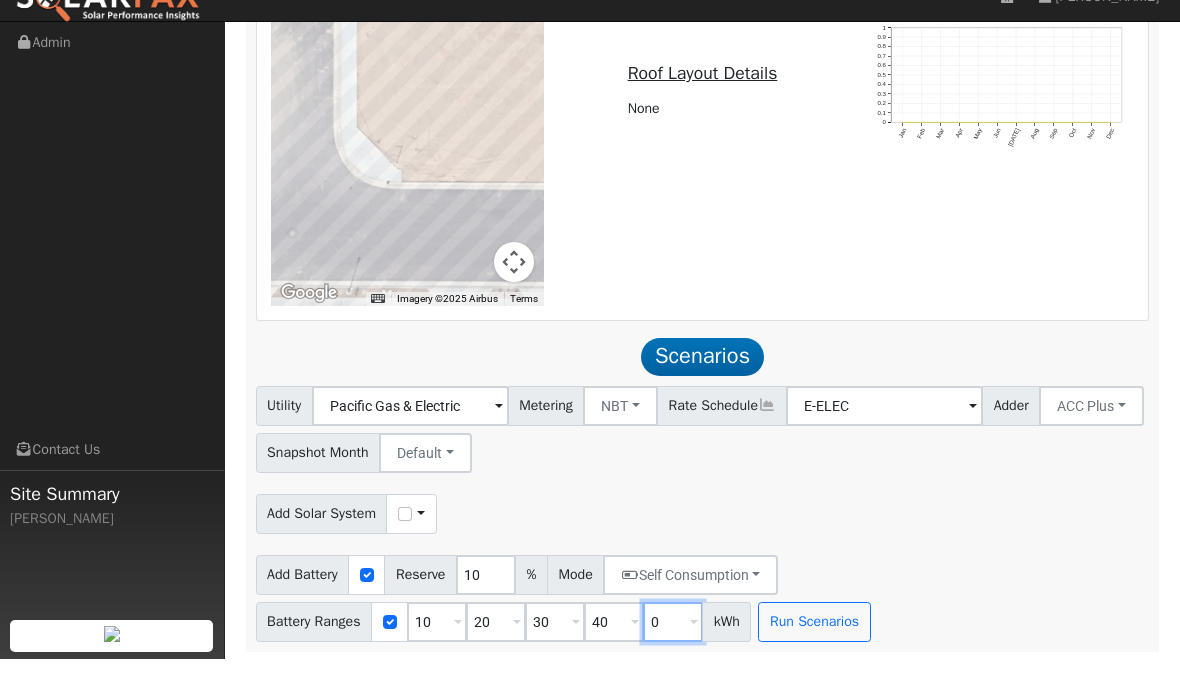 type on "0" 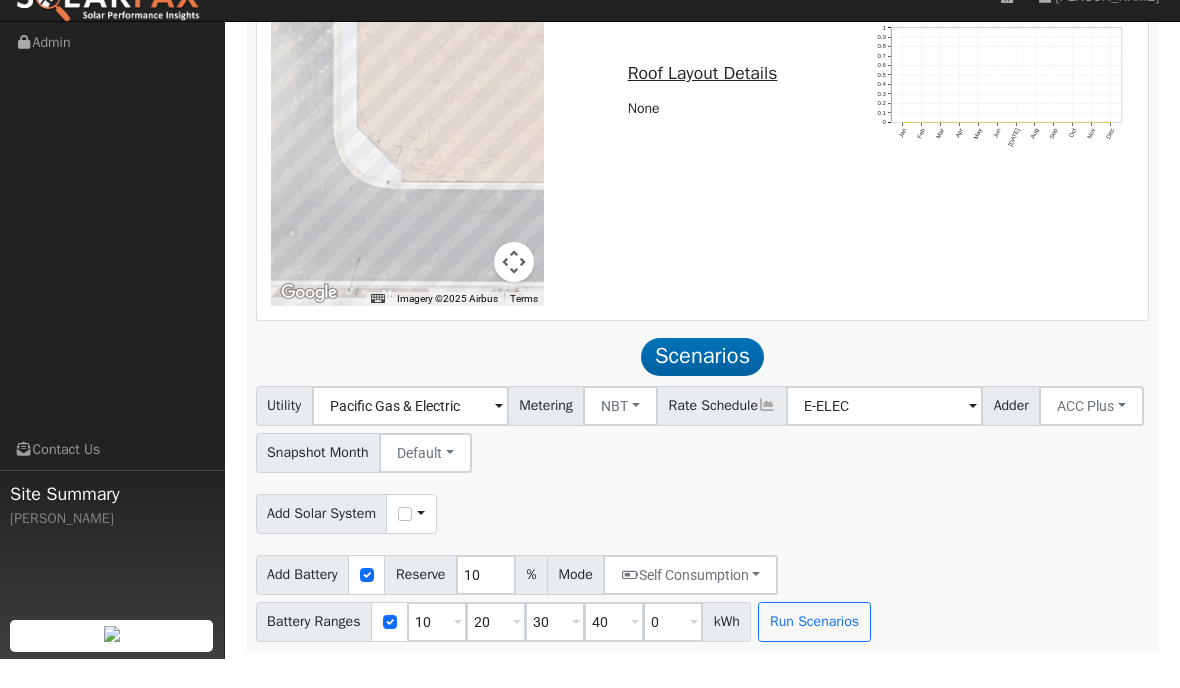 type on "0" 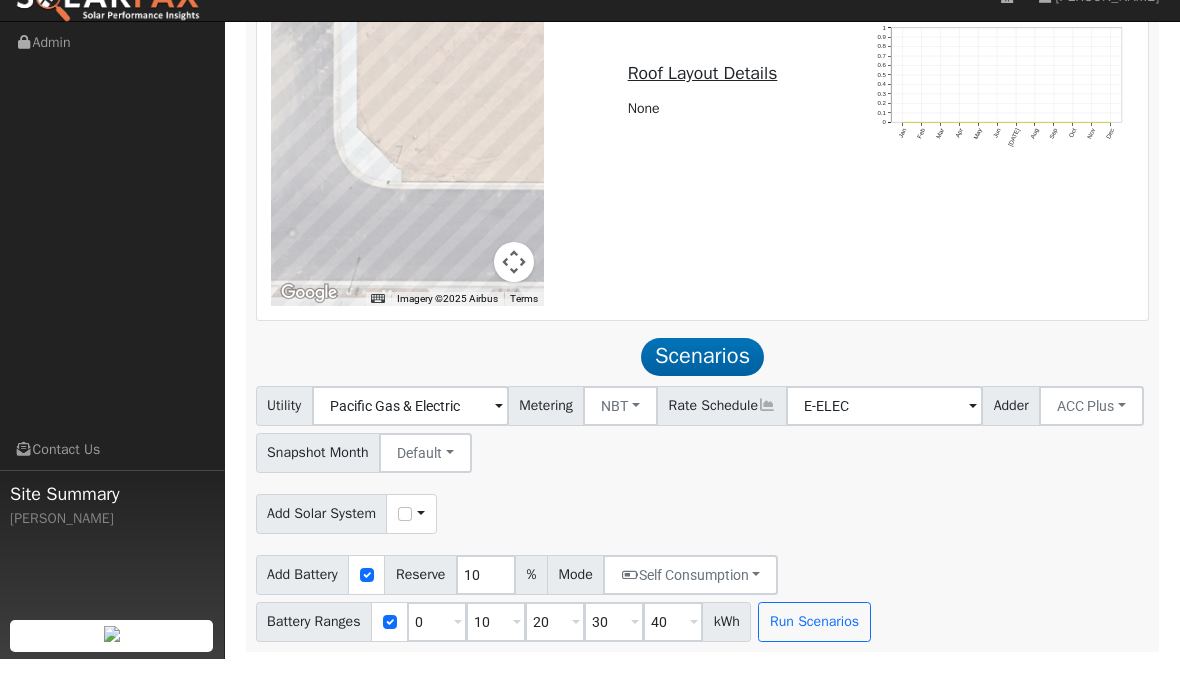 scroll, scrollTop: 1760, scrollLeft: 0, axis: vertical 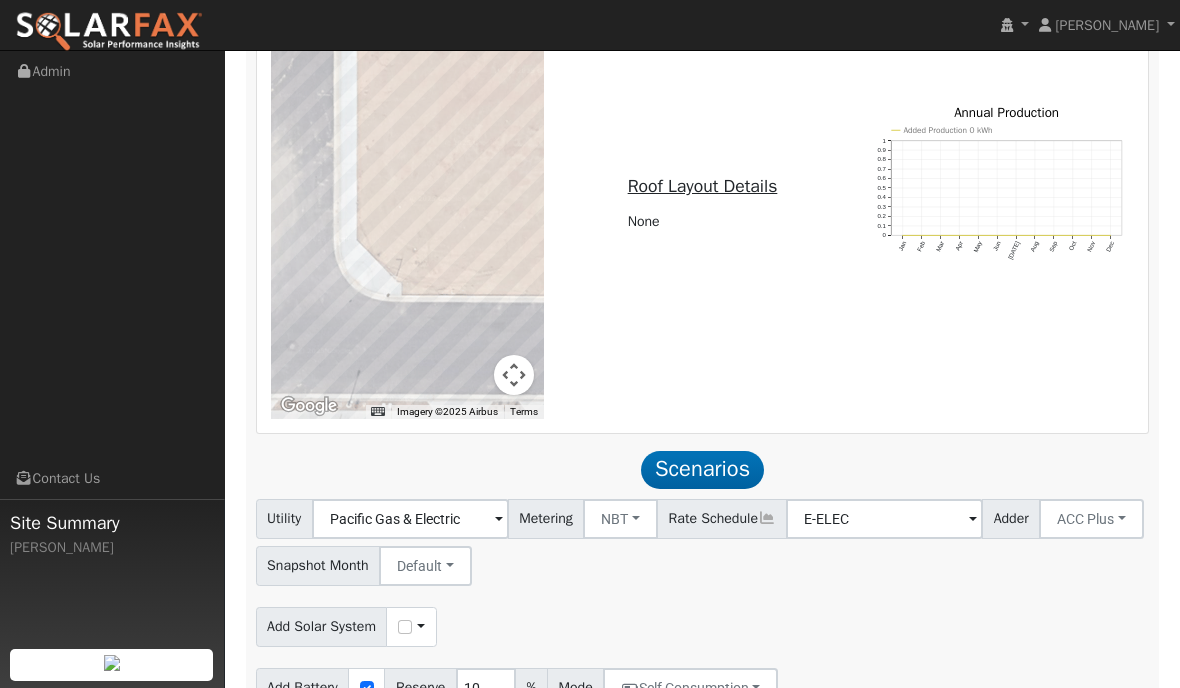 click on "Run Scenarios" at bounding box center (814, 735) 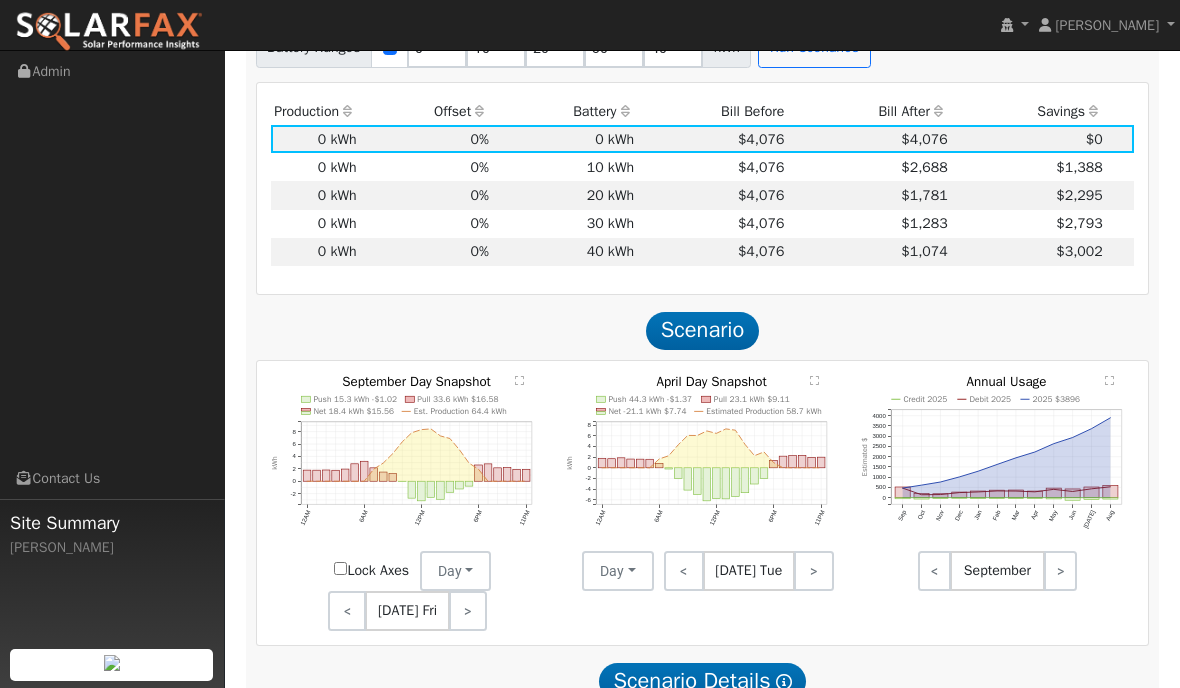 scroll, scrollTop: 2449, scrollLeft: 0, axis: vertical 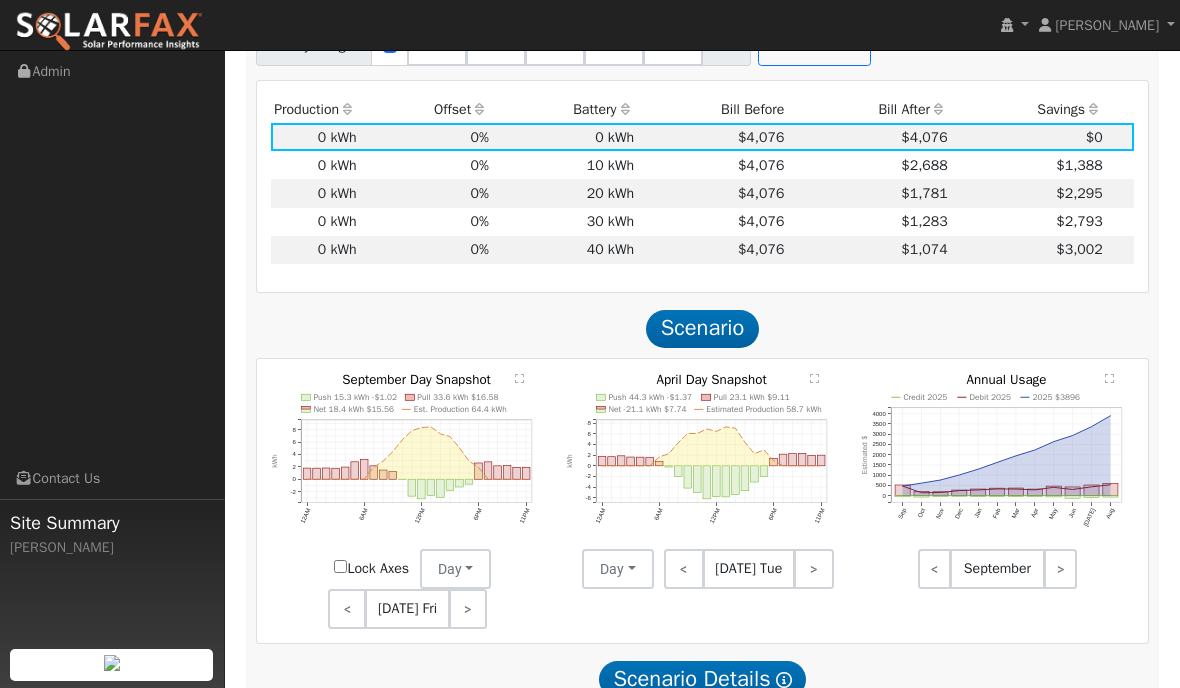 click on "Push 15.3 kWh -$1.02 Pull 33.6 kWh $16.58 Net 18.4 kWh $15.56 Est. Production 64.4 kWh 12AM 6AM 12PM 6PM 11PM -2 0 2 4 6 8  September Day Snapshot kWh onclick="" onclick="" onclick="" onclick="" onclick="" onclick="" onclick="" onclick="" onclick="" onclick="" onclick="" onclick="" onclick="" onclick="" onclick="" onclick="" onclick="" onclick="" onclick="" onclick="" onclick="" onclick="" onclick="" onclick="" onclick="" onclick="" onclick="" onclick="" onclick="" onclick="" onclick="" onclick="" onclick="" onclick="" onclick="" onclick="" onclick="" onclick="" onclick="" onclick="" onclick="" onclick="" onclick="" onclick="" onclick="" onclick="" onclick="" onclick=""" 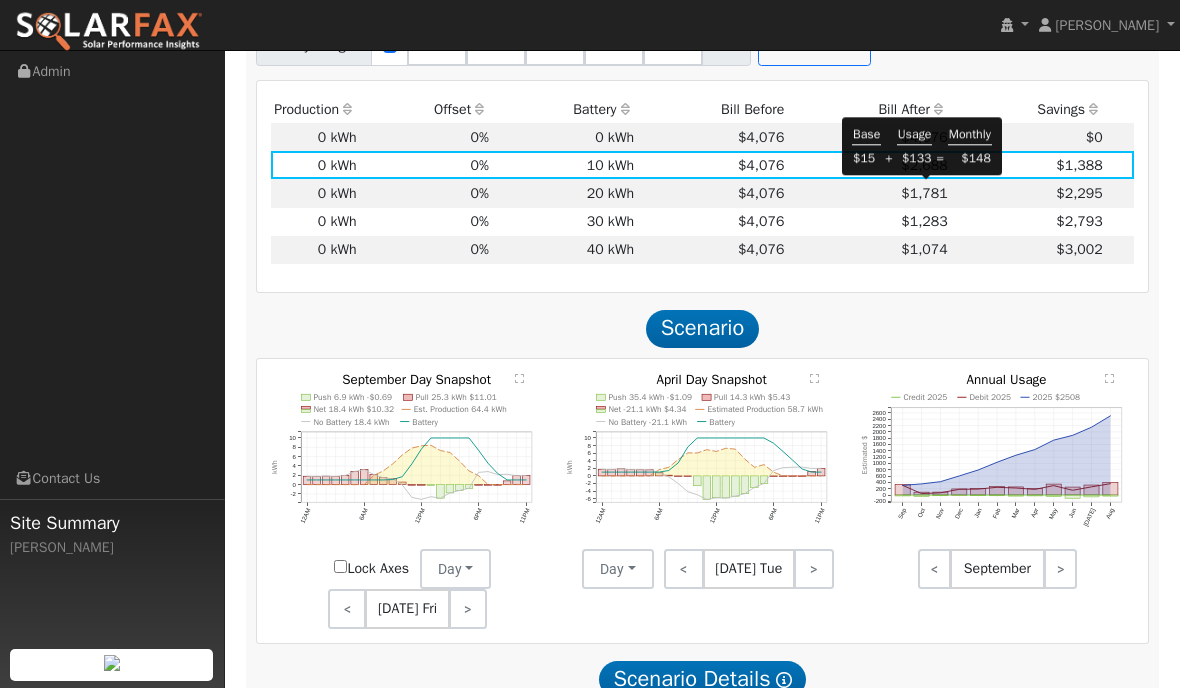 click on "$1,781" at bounding box center [869, 193] 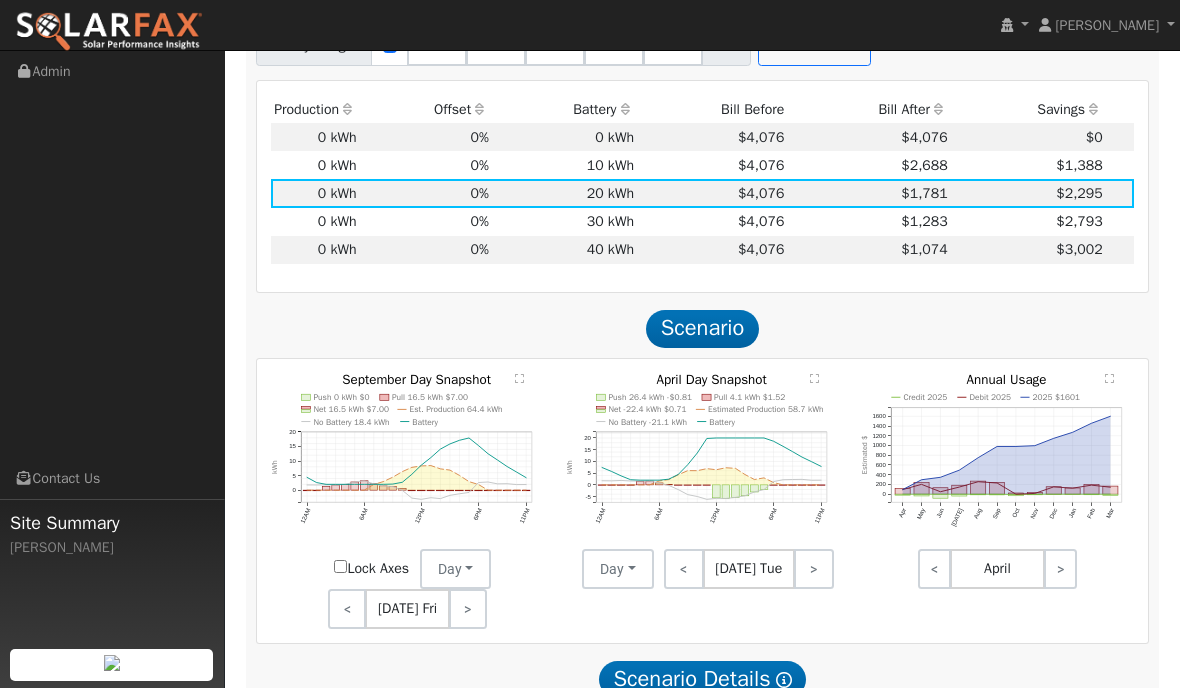 click on "$1,283" at bounding box center [869, 222] 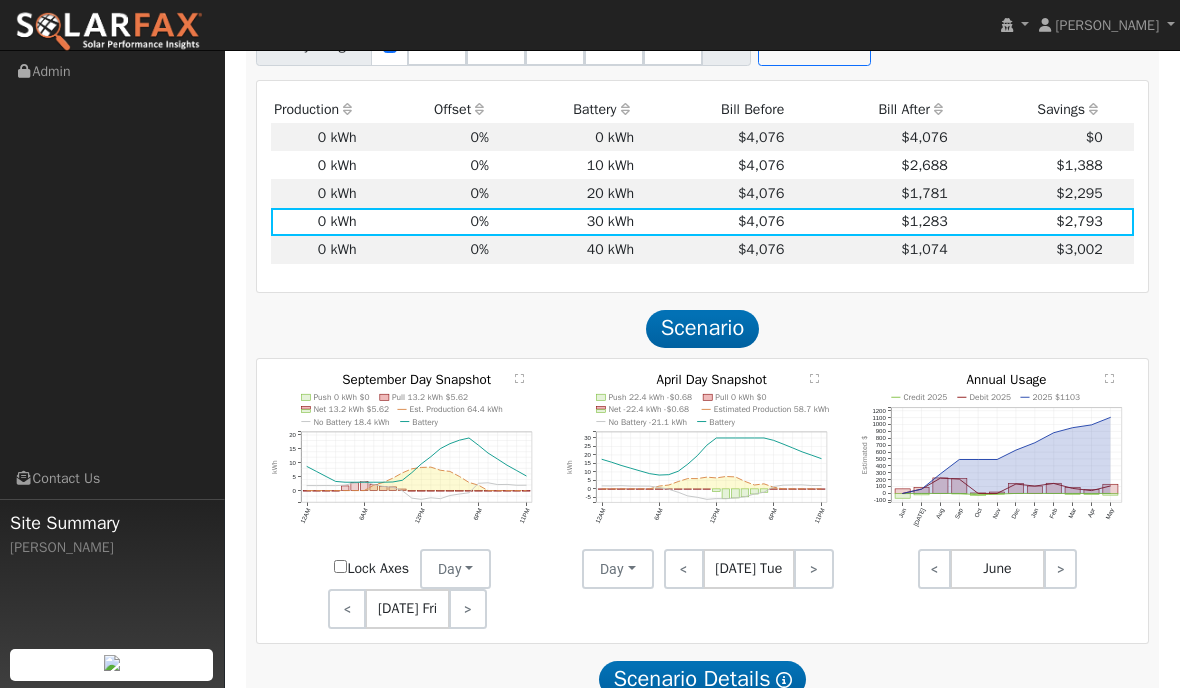 click on "$1,074" at bounding box center [869, 250] 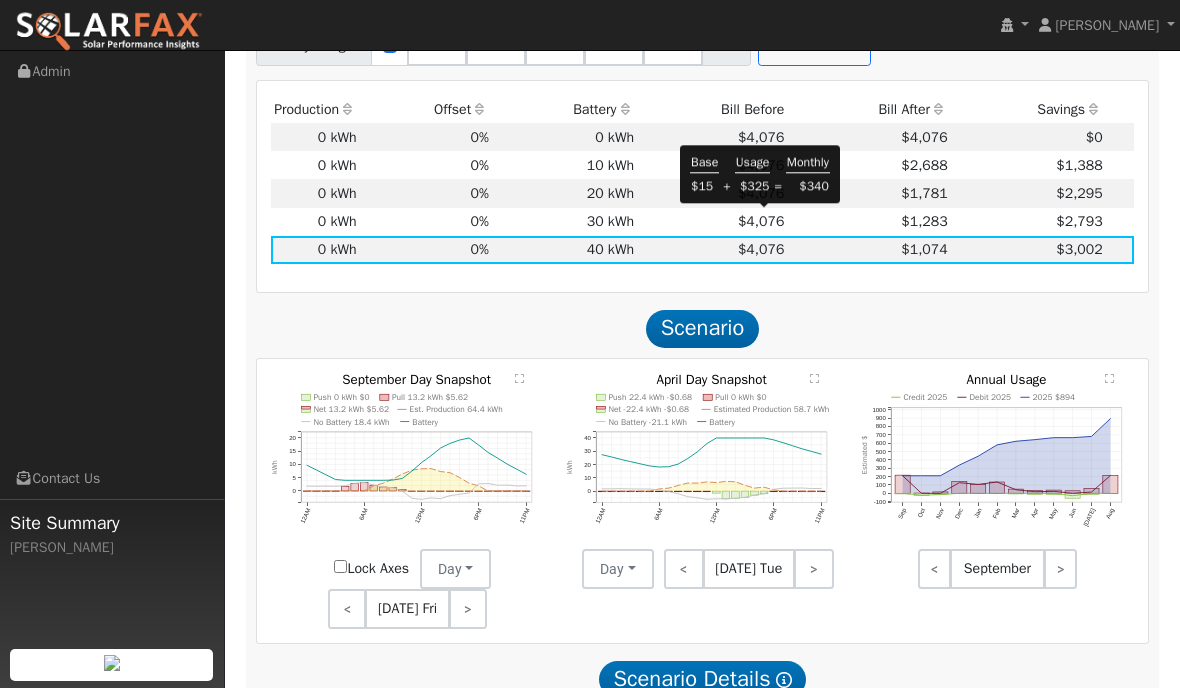 click on "$4,076" at bounding box center [761, 221] 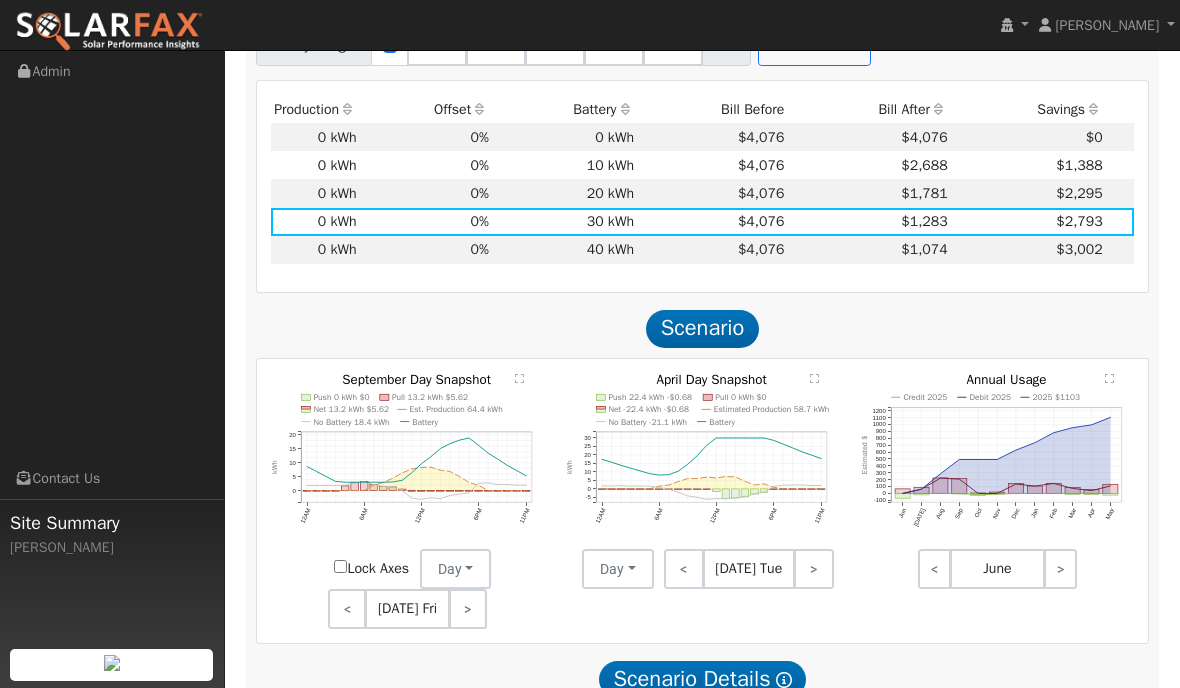 click on "$1,074" at bounding box center (869, 250) 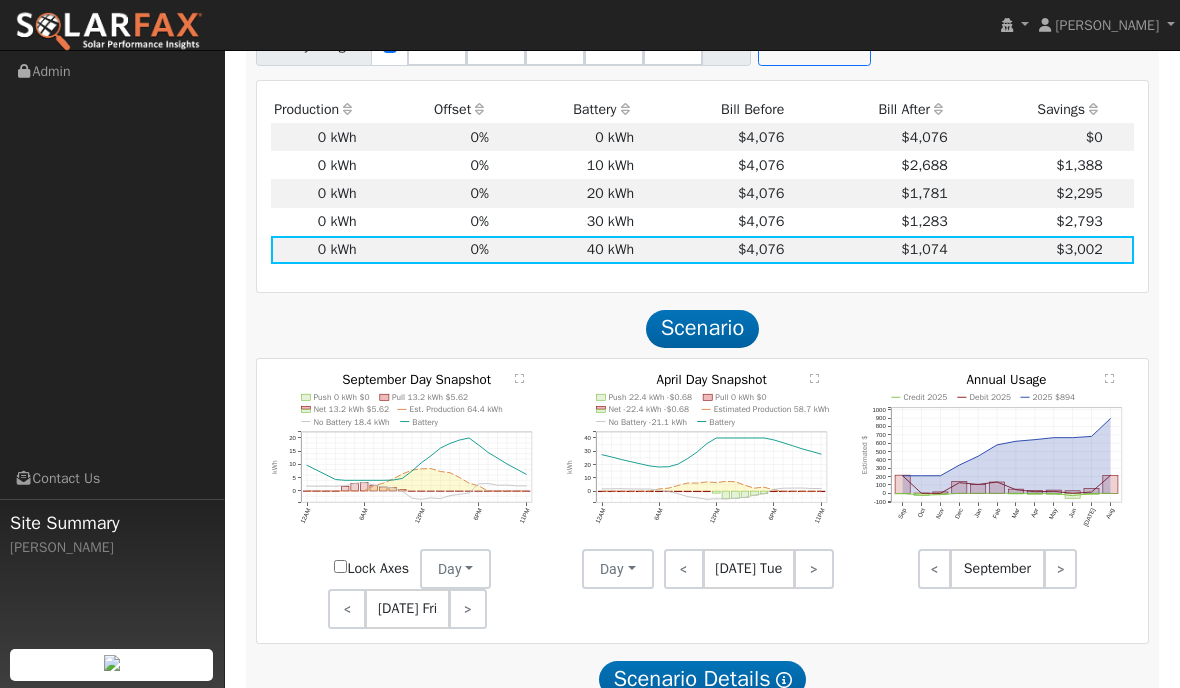 click on "$1,283" at bounding box center [869, 222] 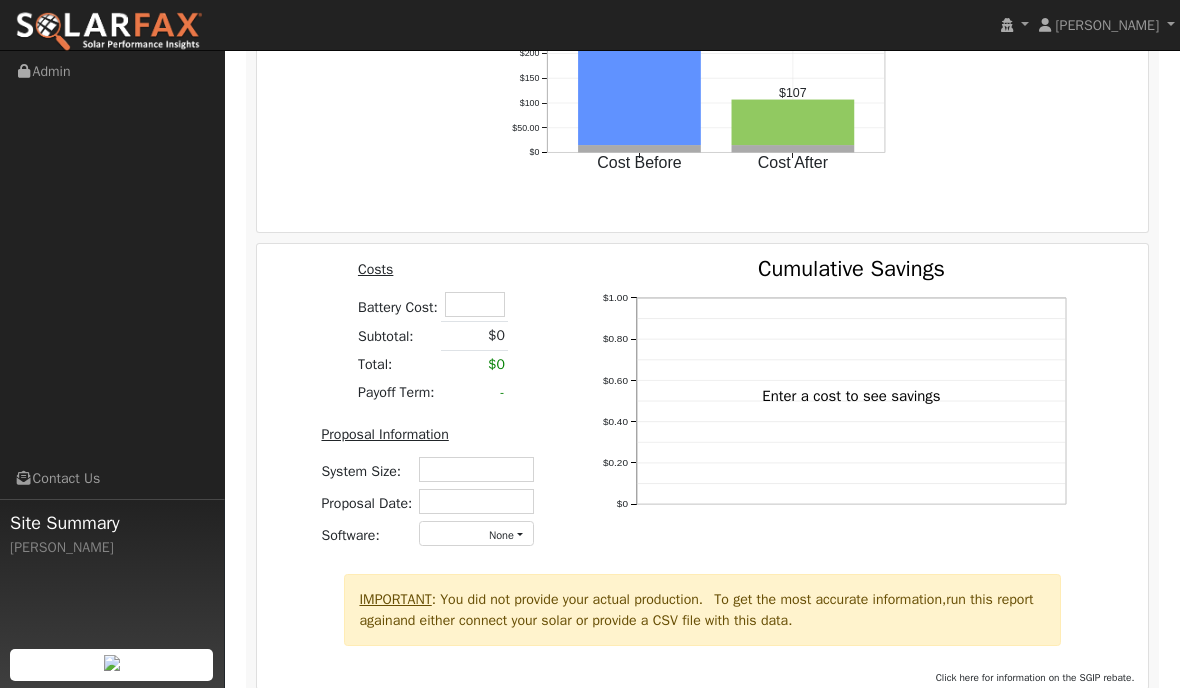 scroll, scrollTop: 3118, scrollLeft: 0, axis: vertical 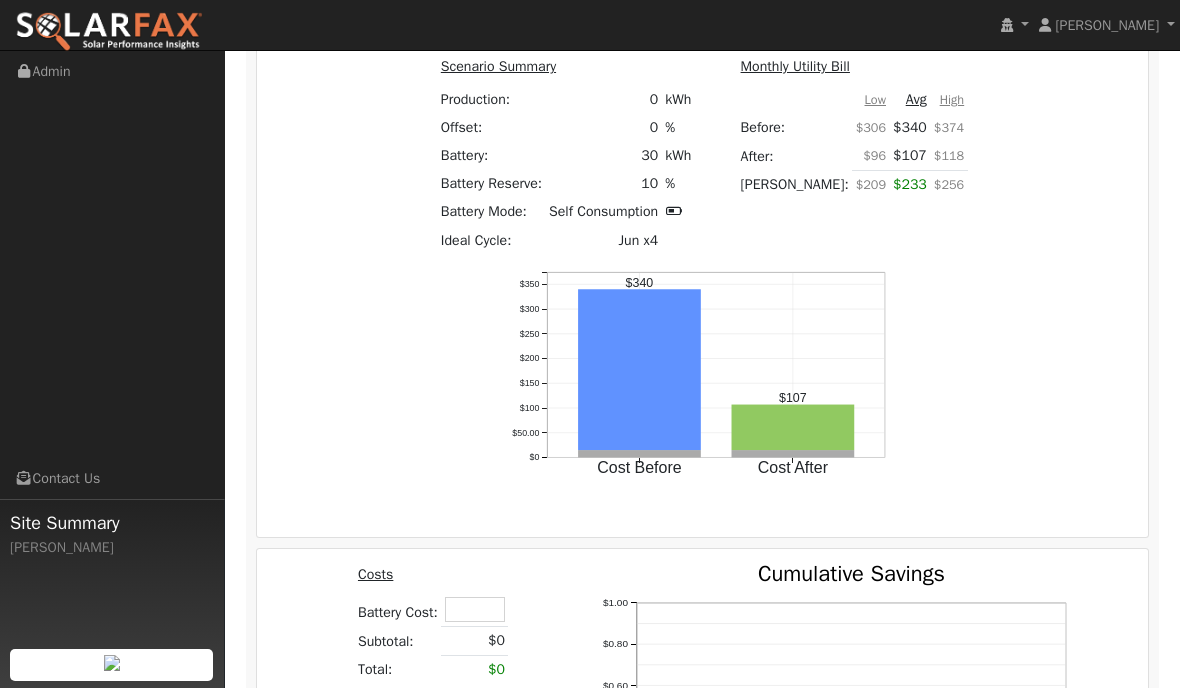 click at bounding box center (475, 609) 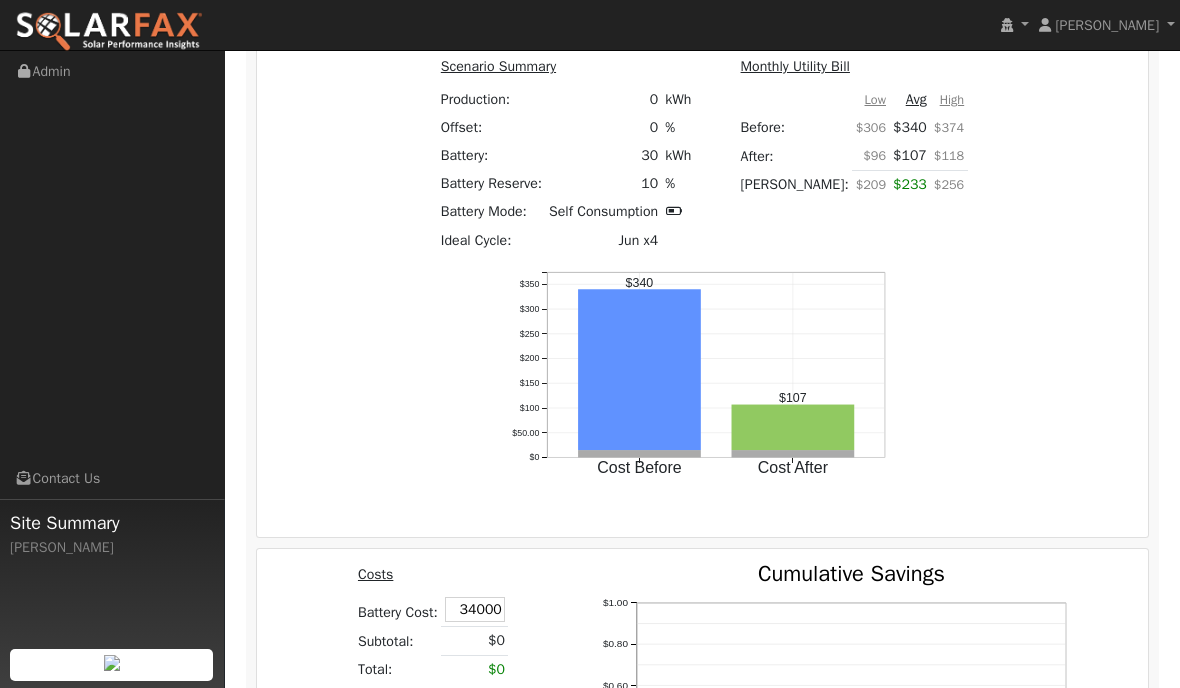 type on "$34,000" 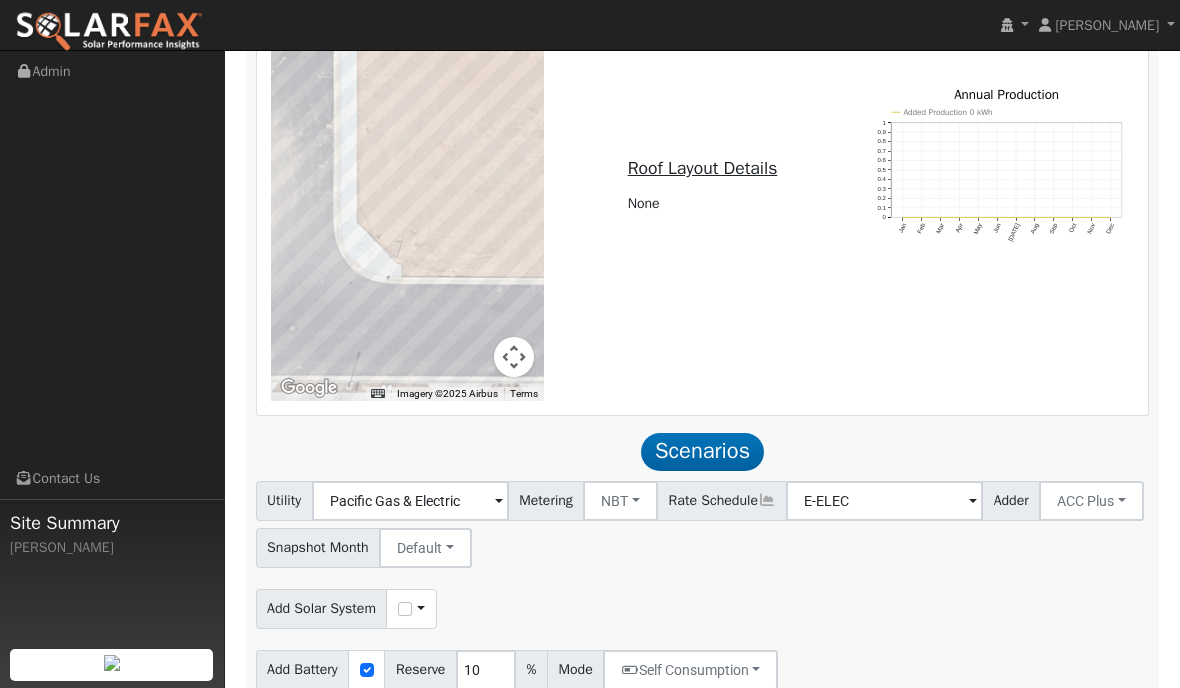 scroll, scrollTop: 1777, scrollLeft: 0, axis: vertical 